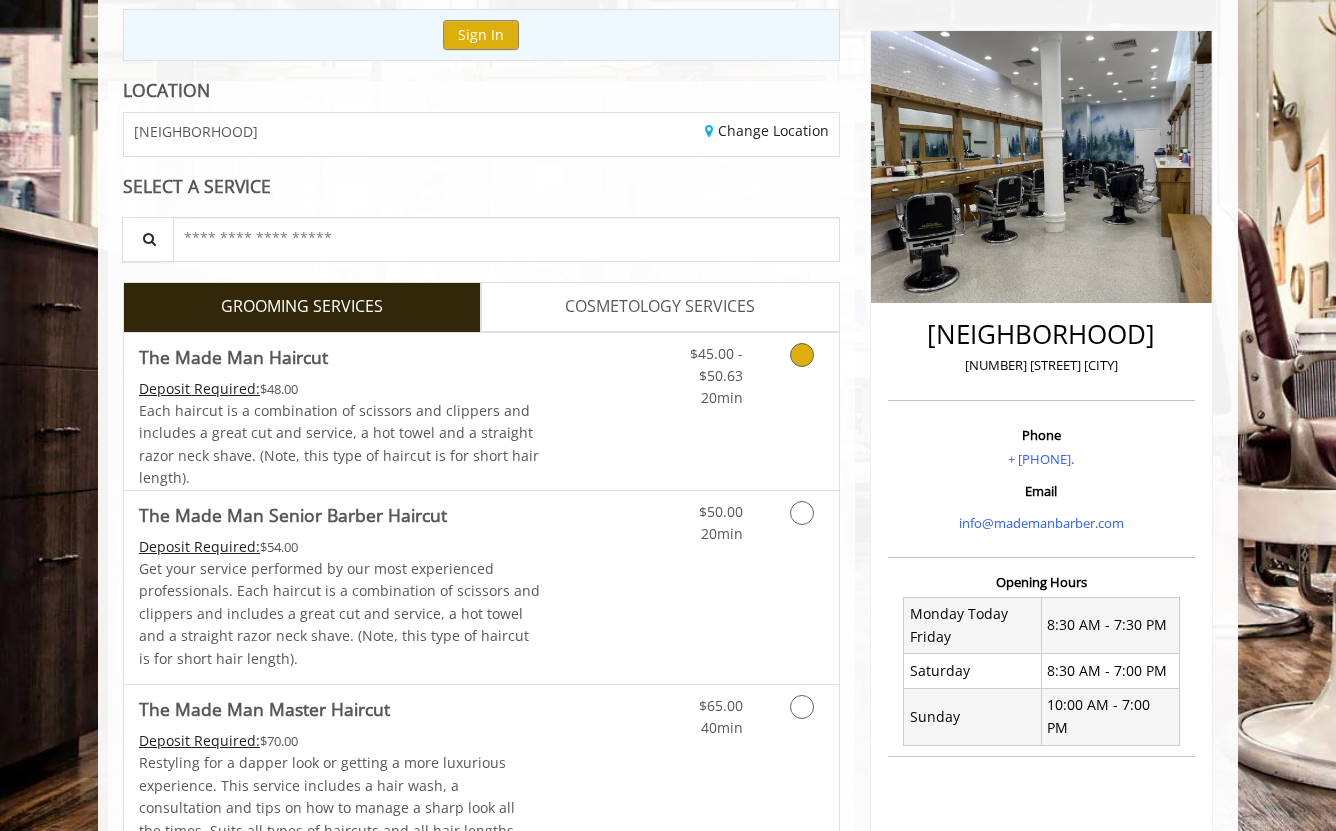scroll, scrollTop: 220, scrollLeft: 0, axis: vertical 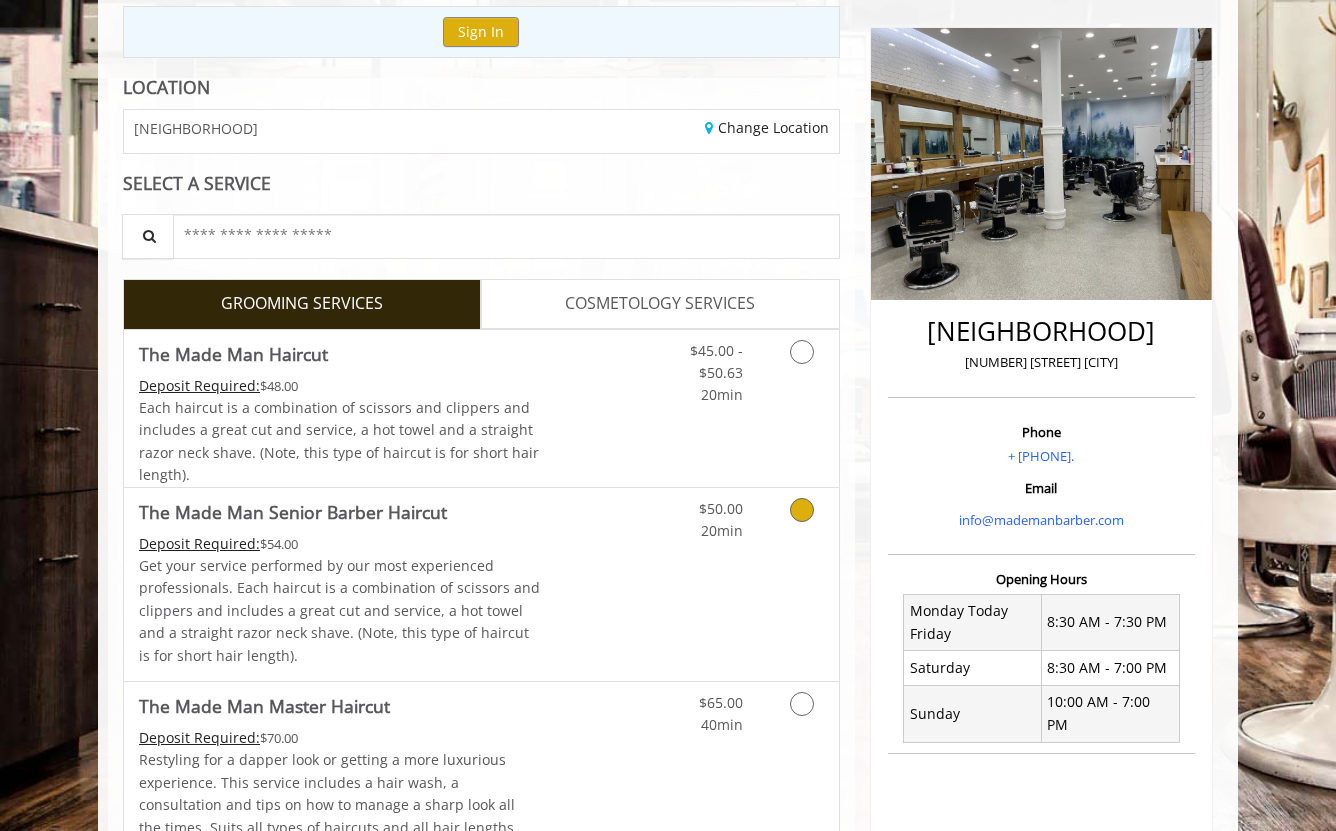 click on "$50.00 20min" at bounding box center [749, 584] 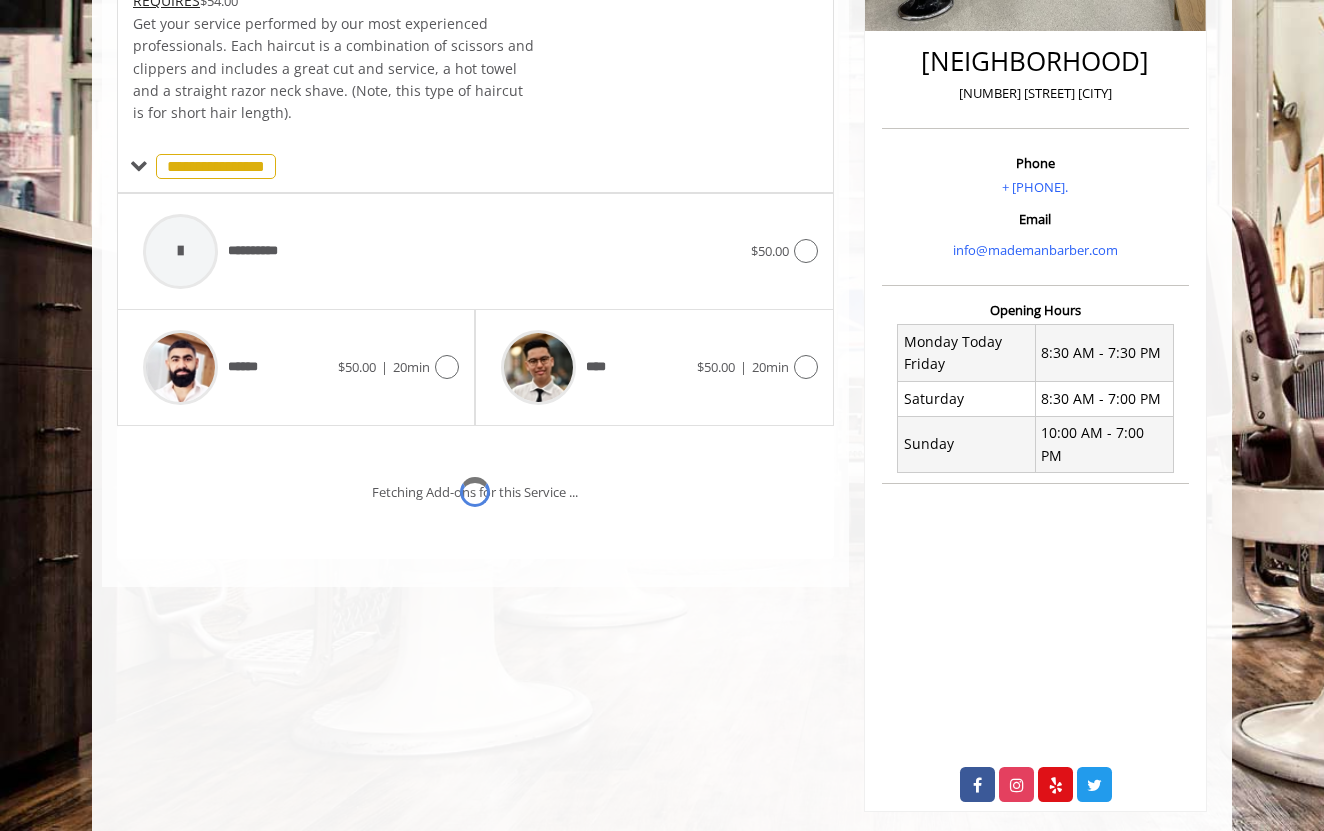 scroll, scrollTop: 498, scrollLeft: 0, axis: vertical 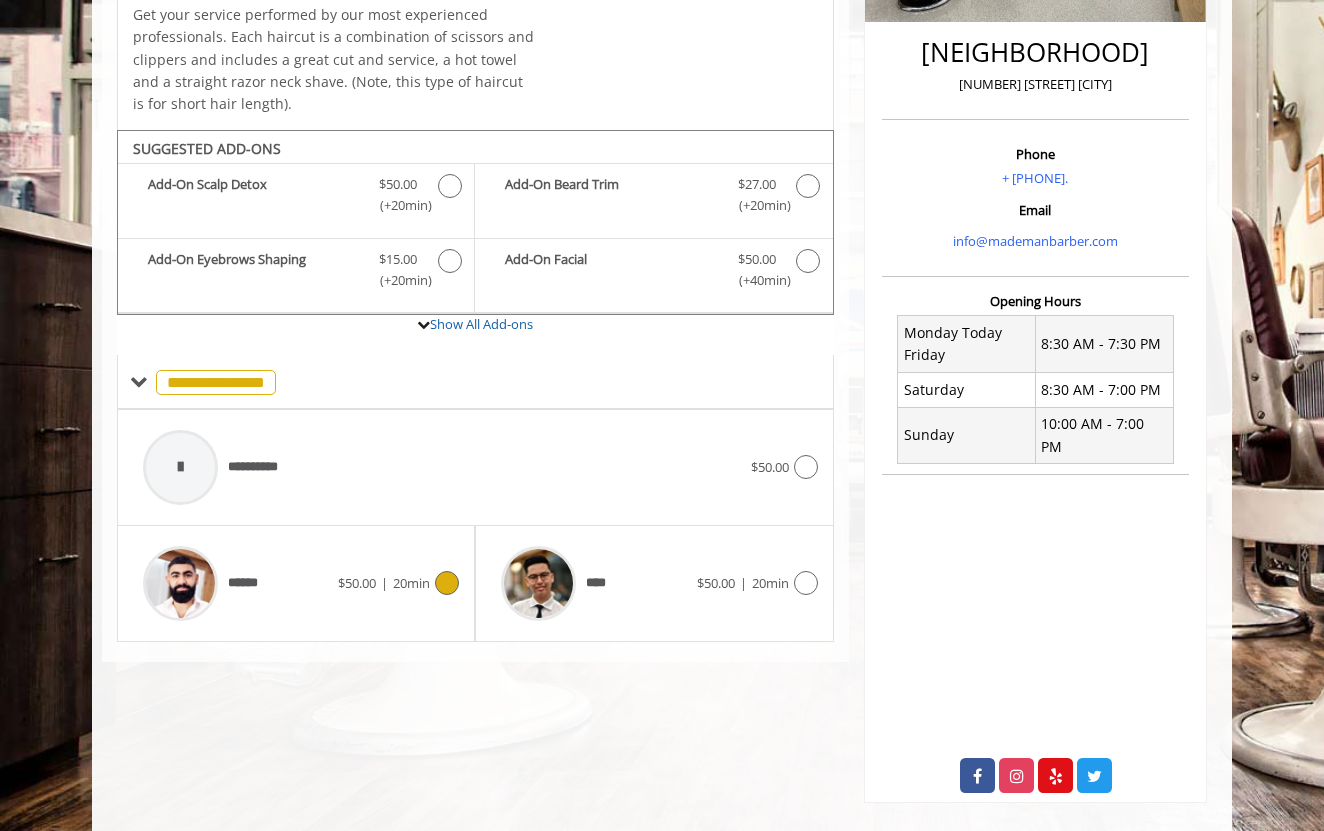 click on "20min" at bounding box center (411, 583) 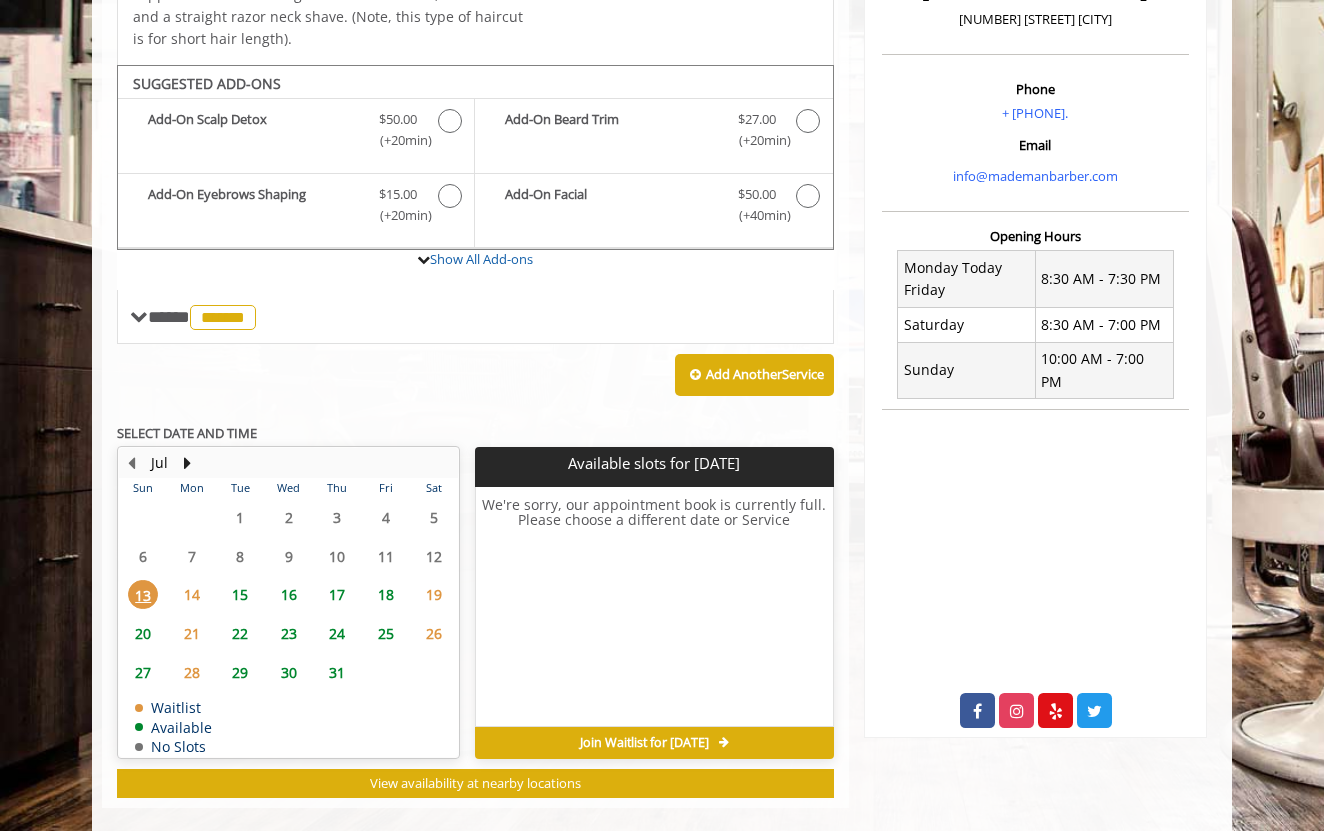 scroll, scrollTop: 589, scrollLeft: 0, axis: vertical 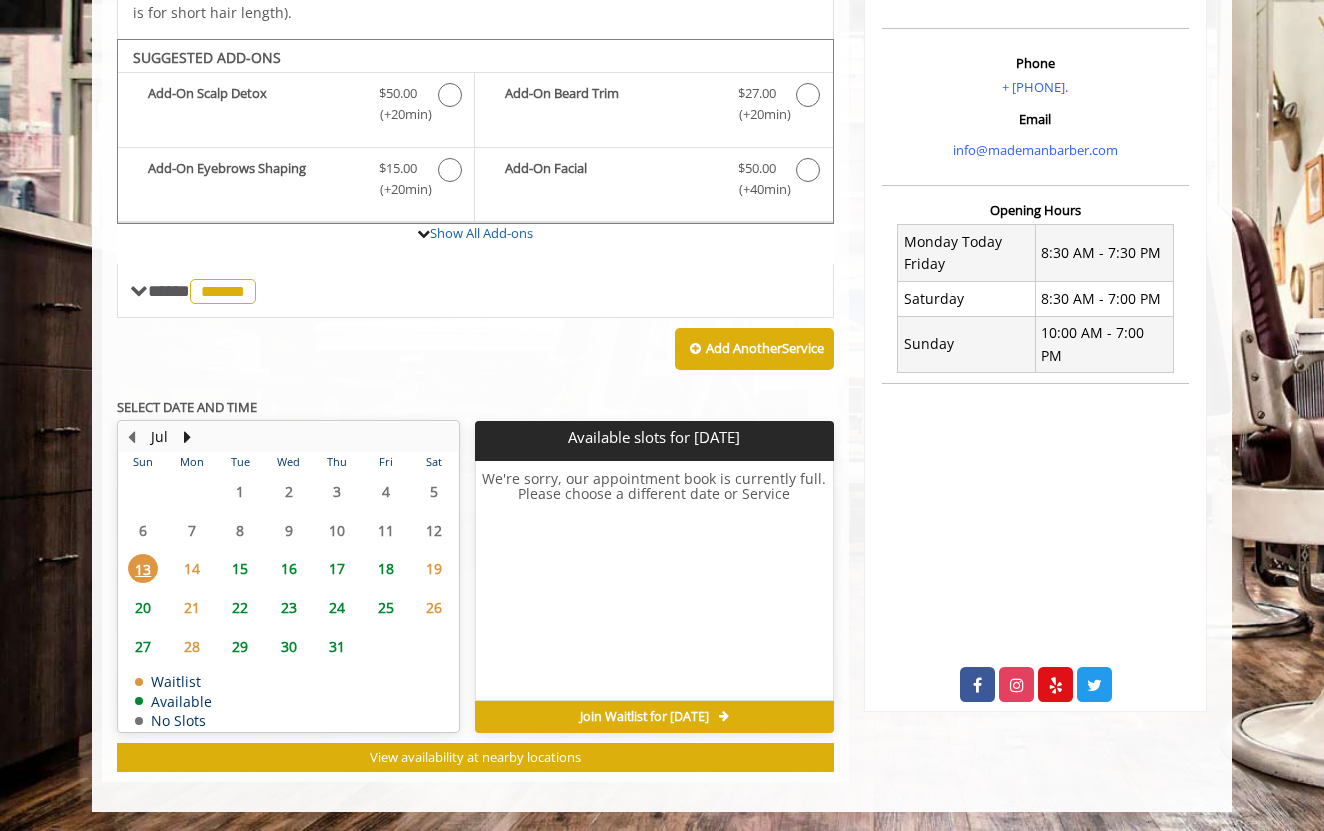 click on "14" 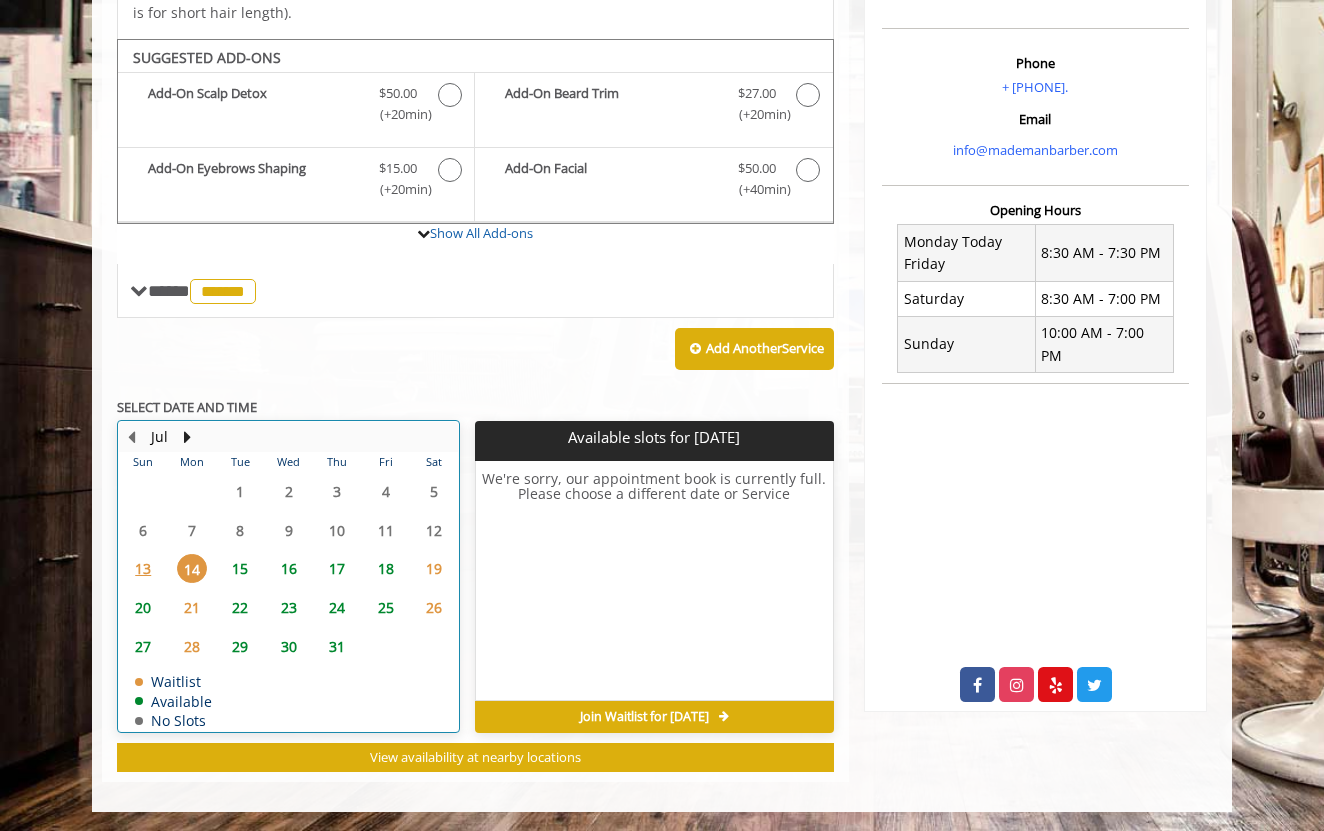 click on "15" 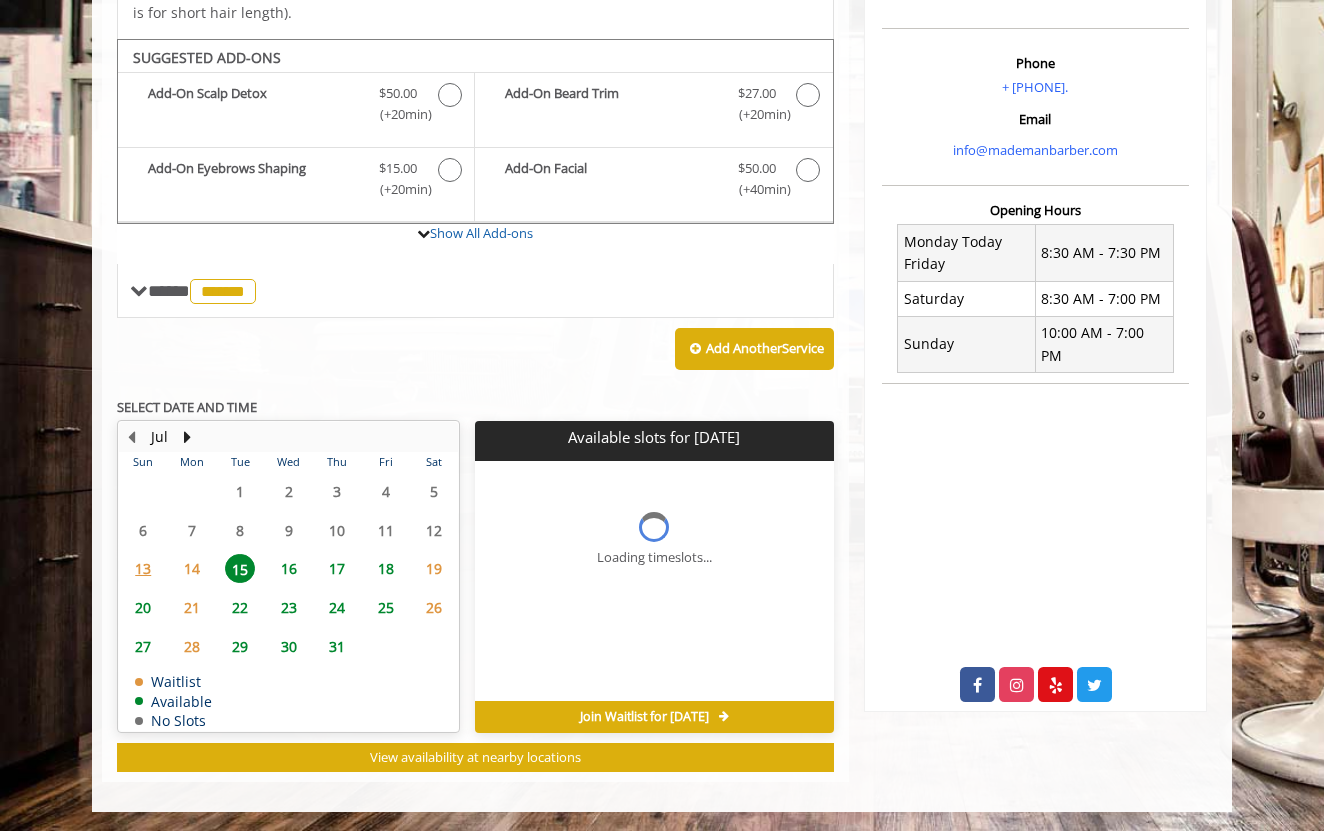 scroll, scrollTop: 619, scrollLeft: 0, axis: vertical 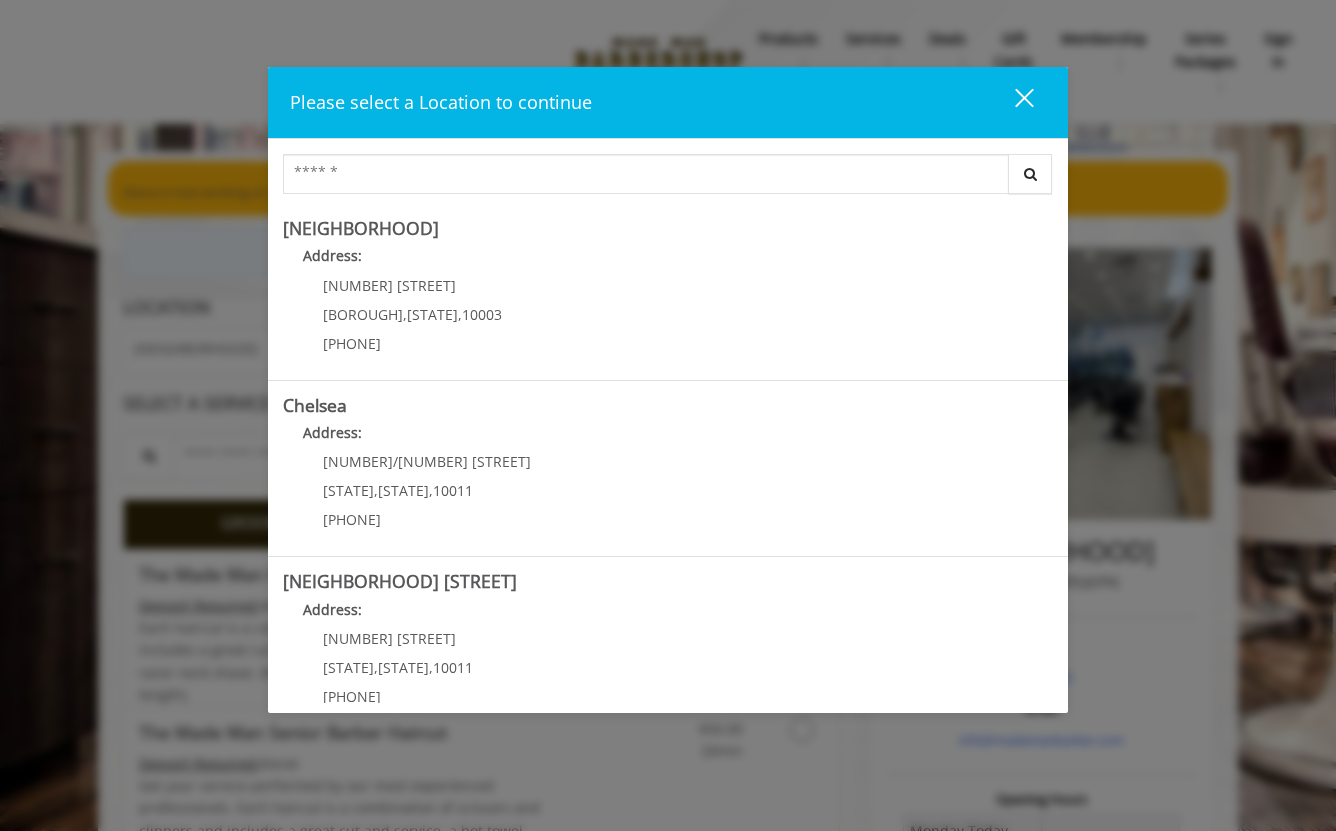 click at bounding box center [1024, 98] 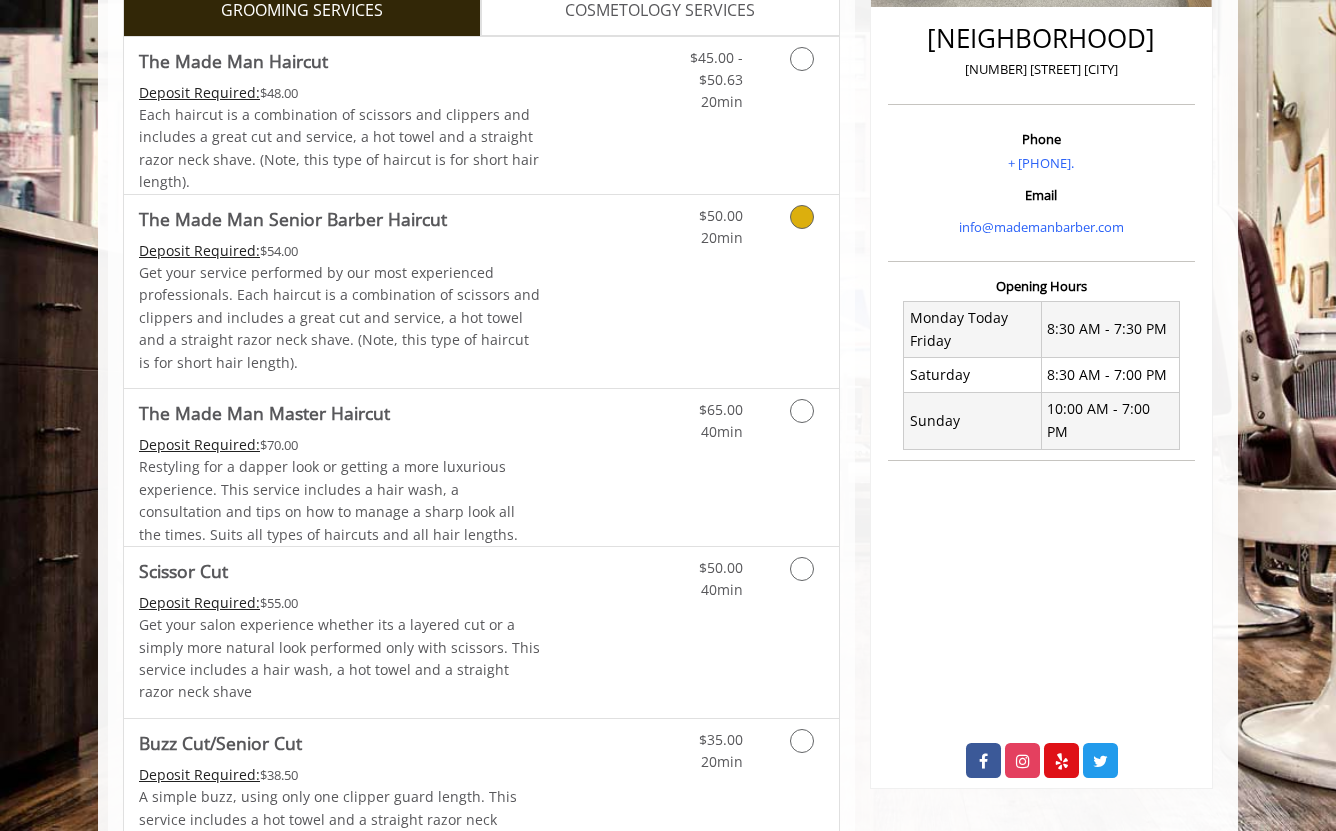 scroll, scrollTop: 0, scrollLeft: 0, axis: both 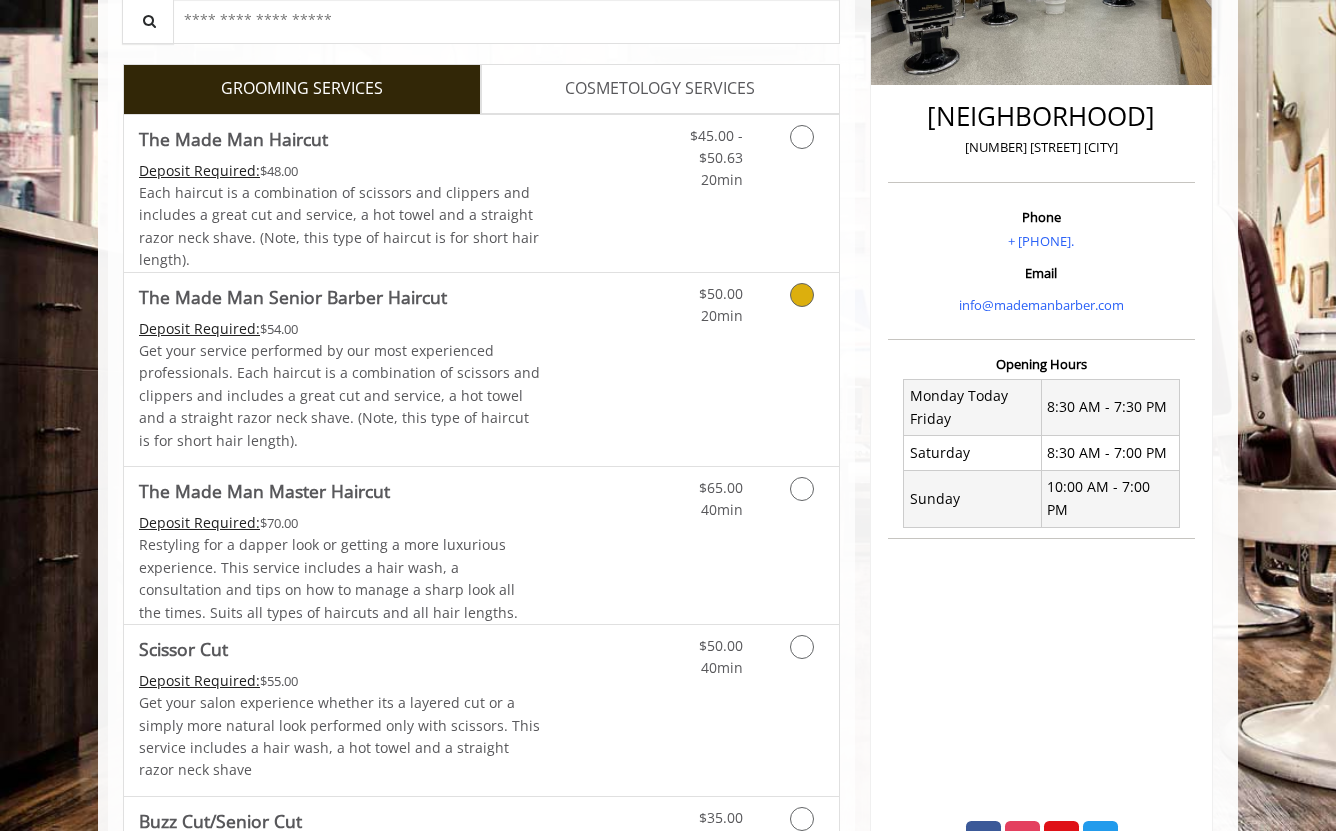 click on "$50.00 20min" at bounding box center [749, 369] 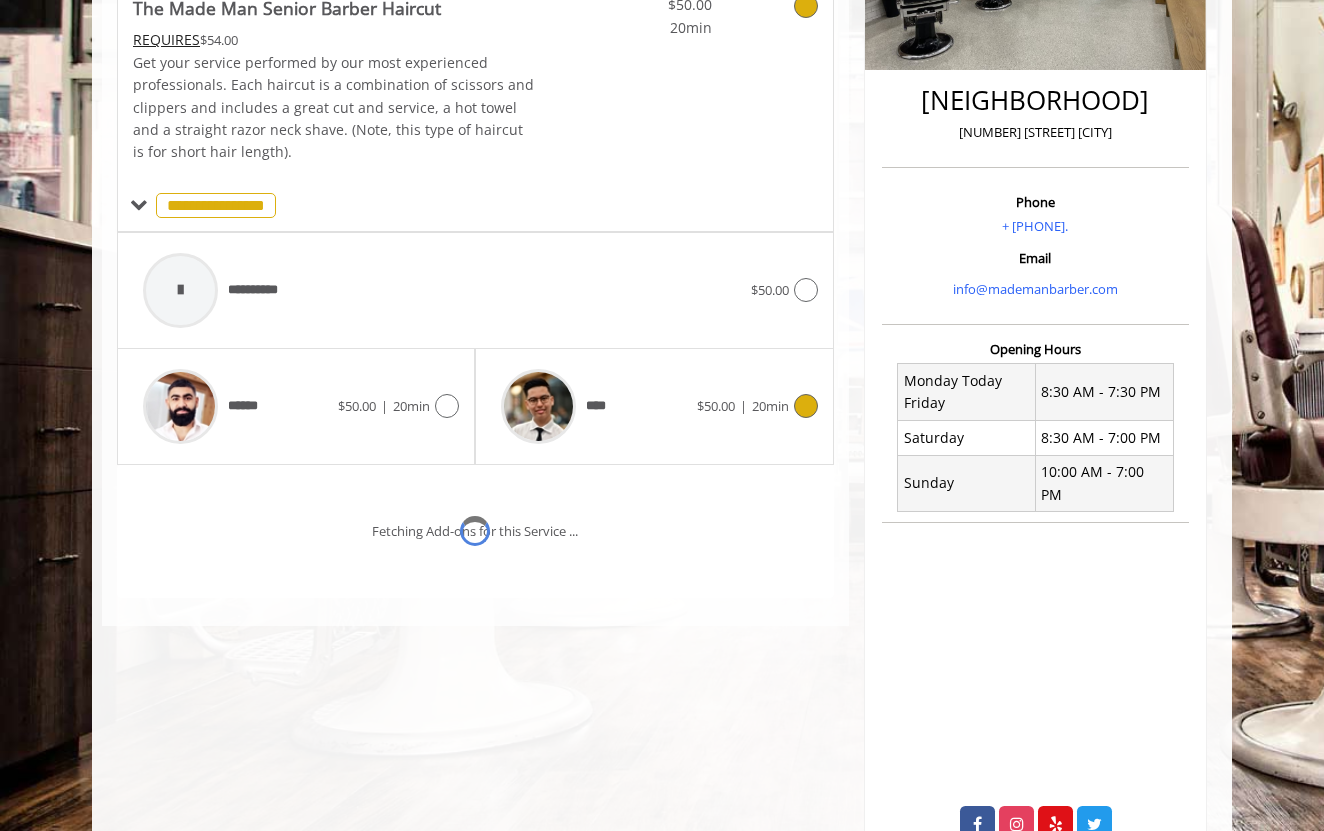 scroll, scrollTop: 498, scrollLeft: 0, axis: vertical 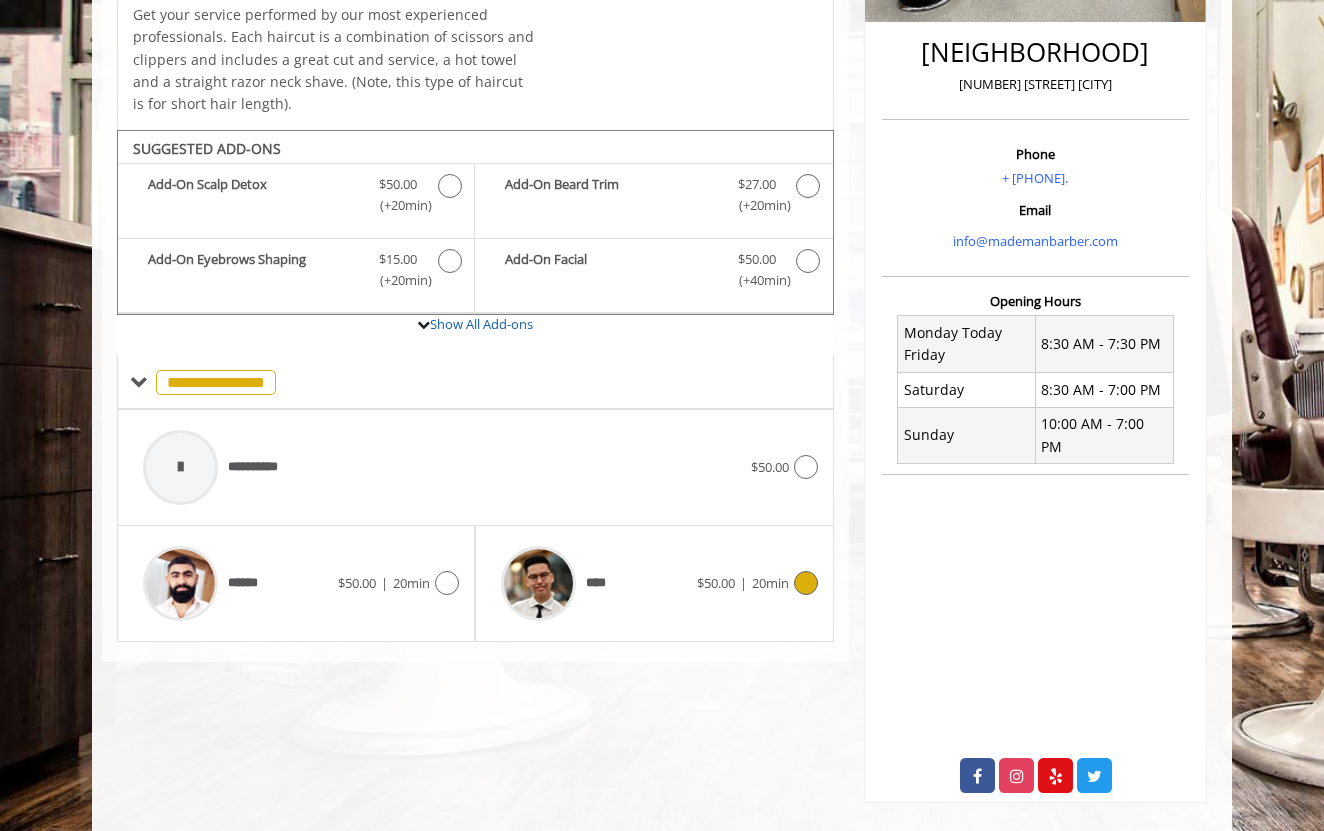 click on "20min" at bounding box center [770, 583] 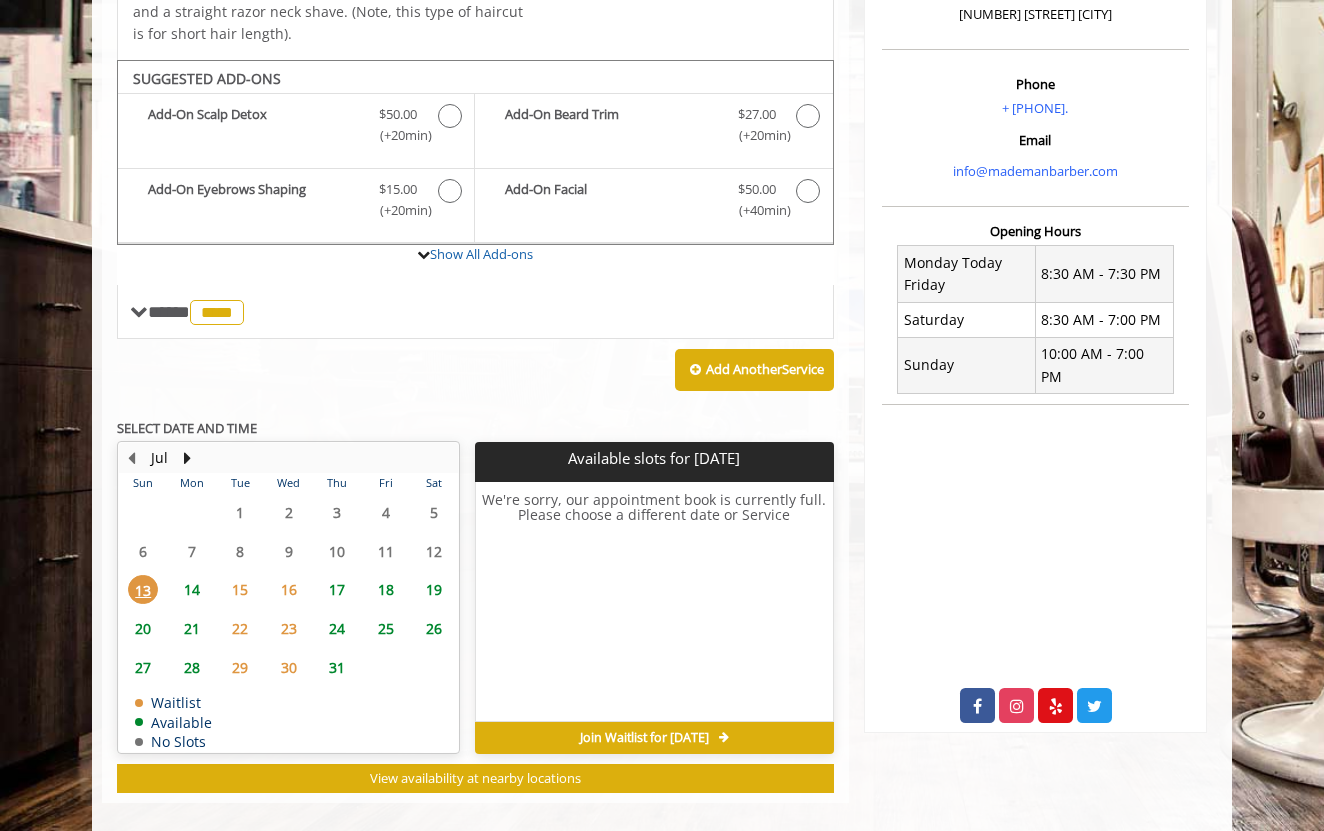scroll, scrollTop: 589, scrollLeft: 0, axis: vertical 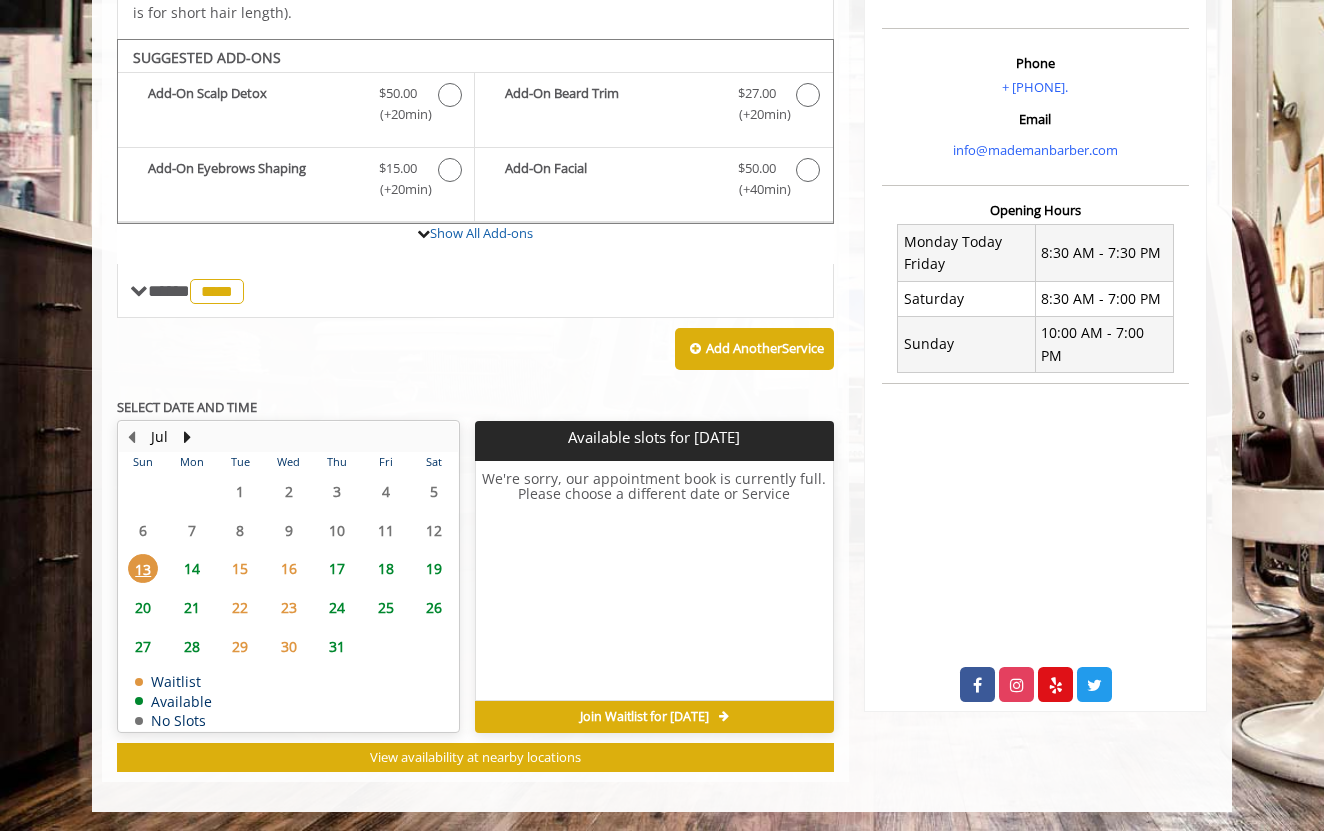 click on "14" 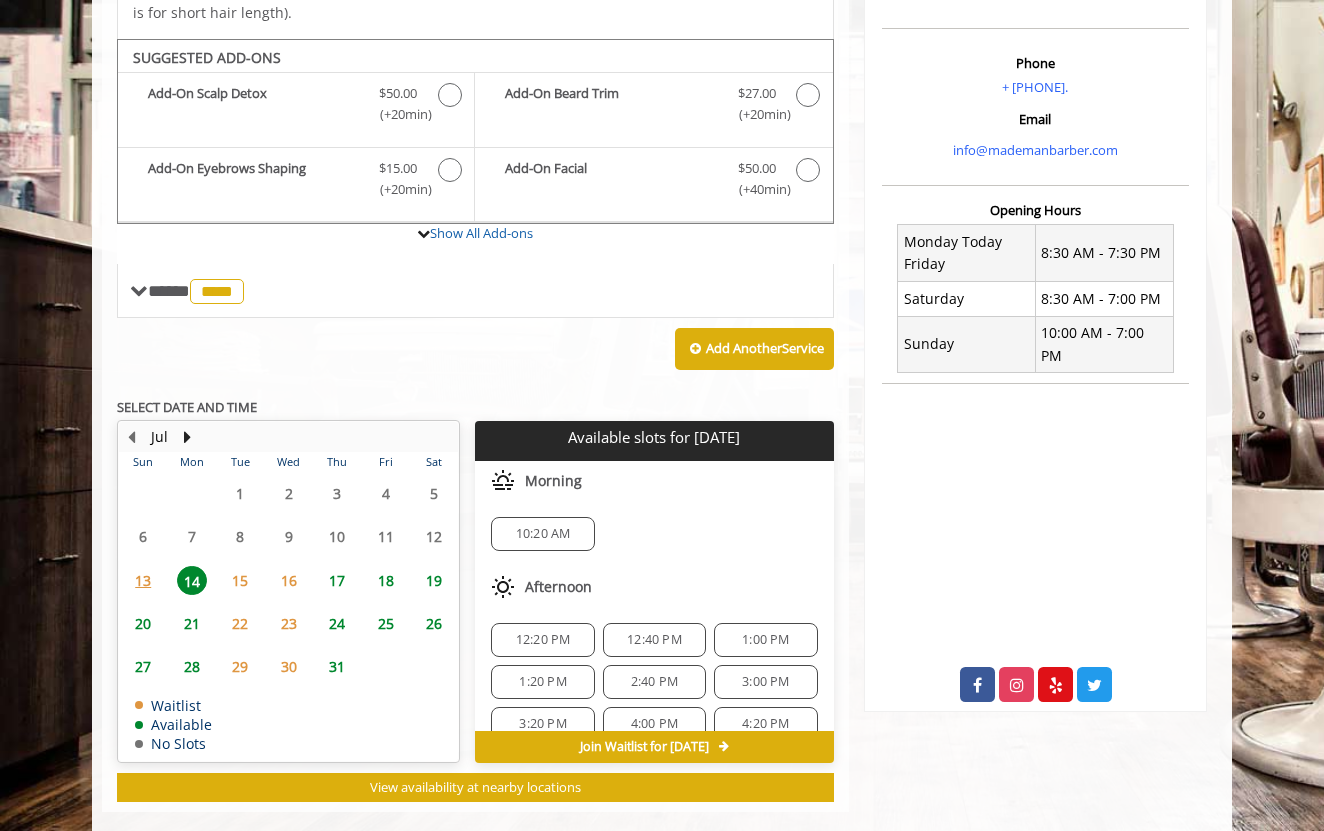 scroll, scrollTop: 619, scrollLeft: 0, axis: vertical 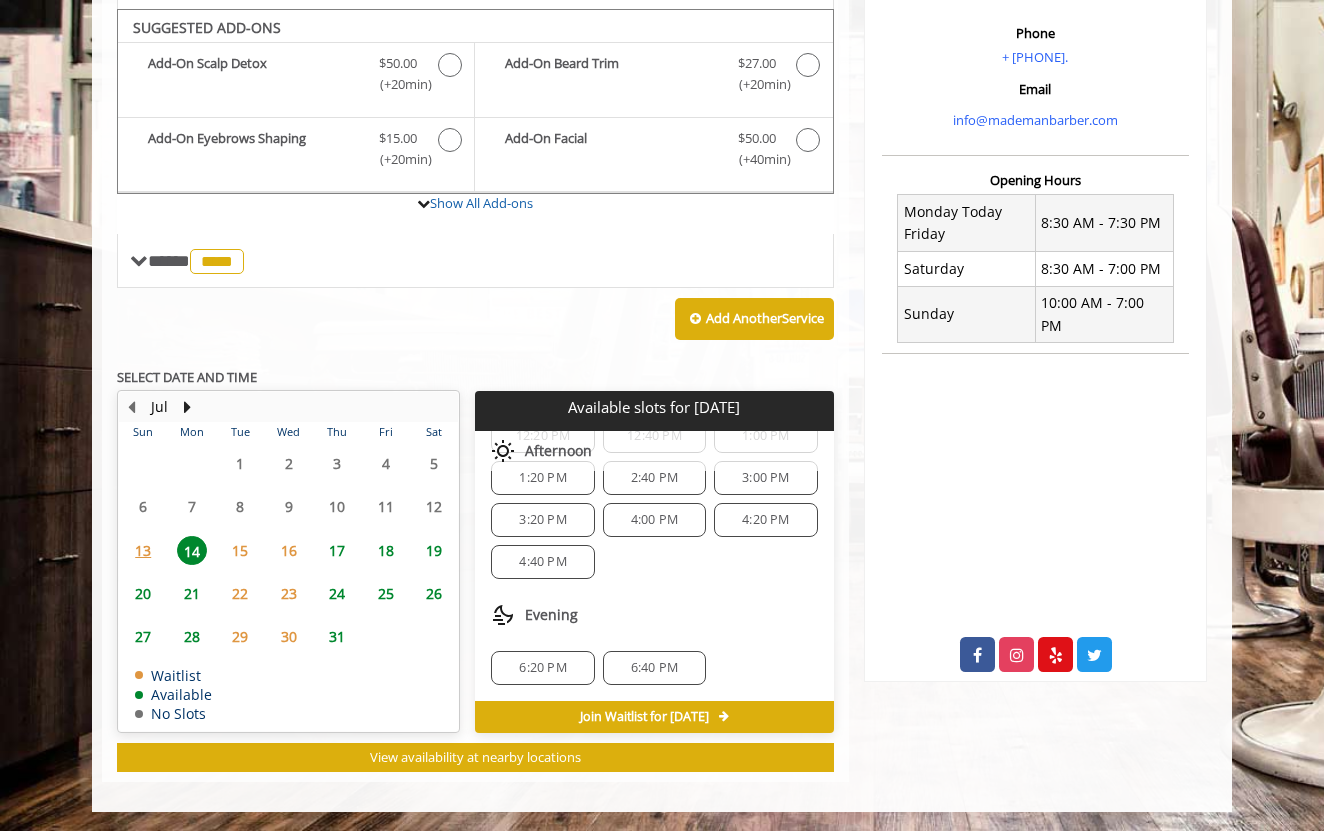 click on "6:40 PM" 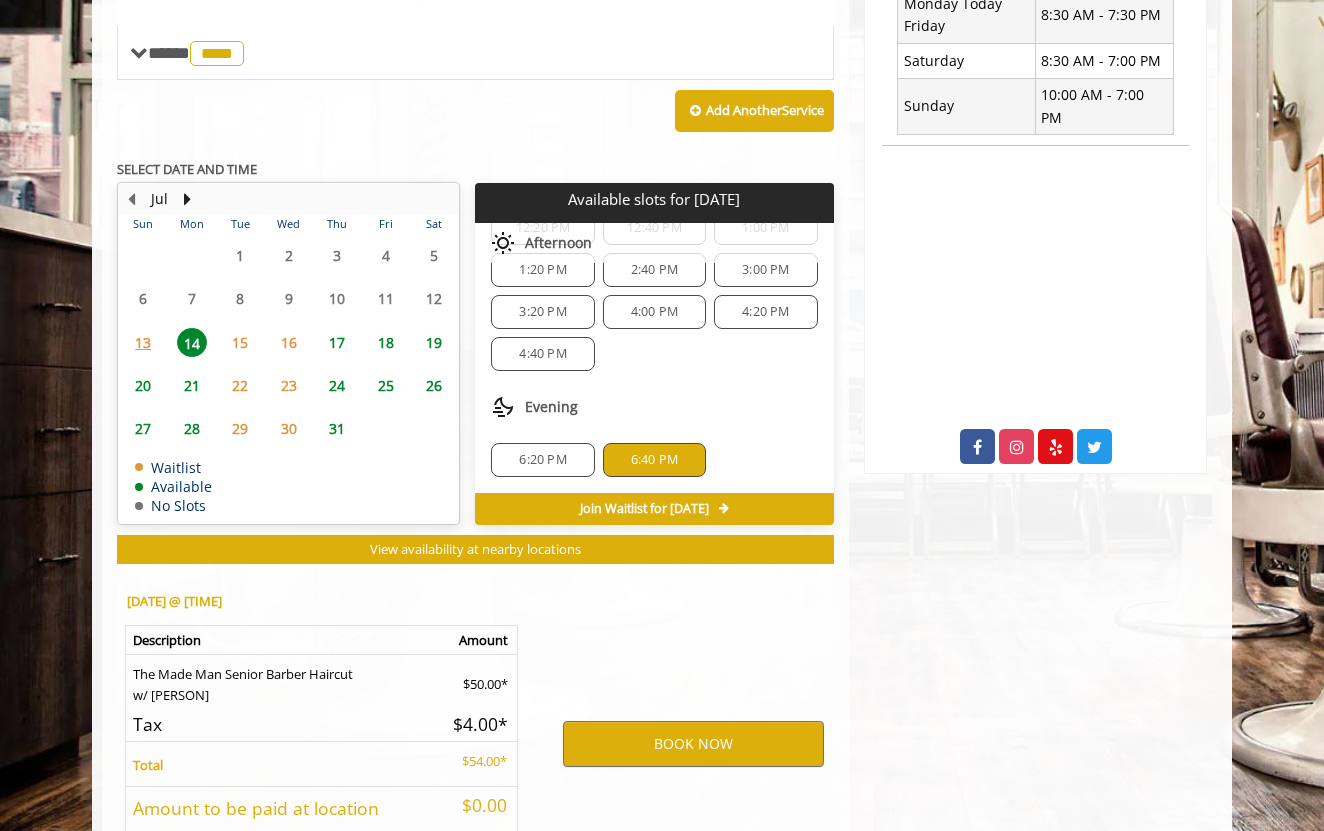 scroll, scrollTop: 980, scrollLeft: 0, axis: vertical 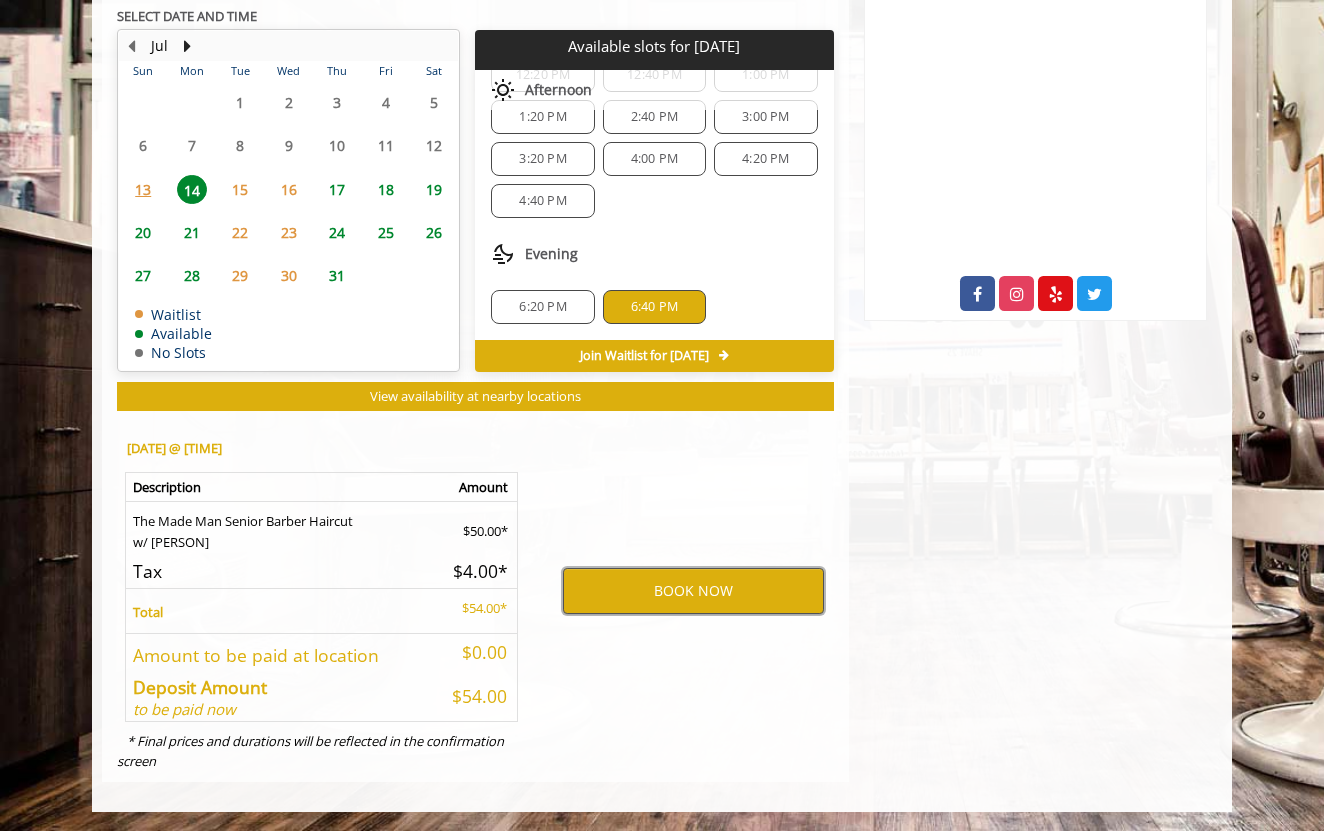 click on "BOOK NOW" at bounding box center [693, 591] 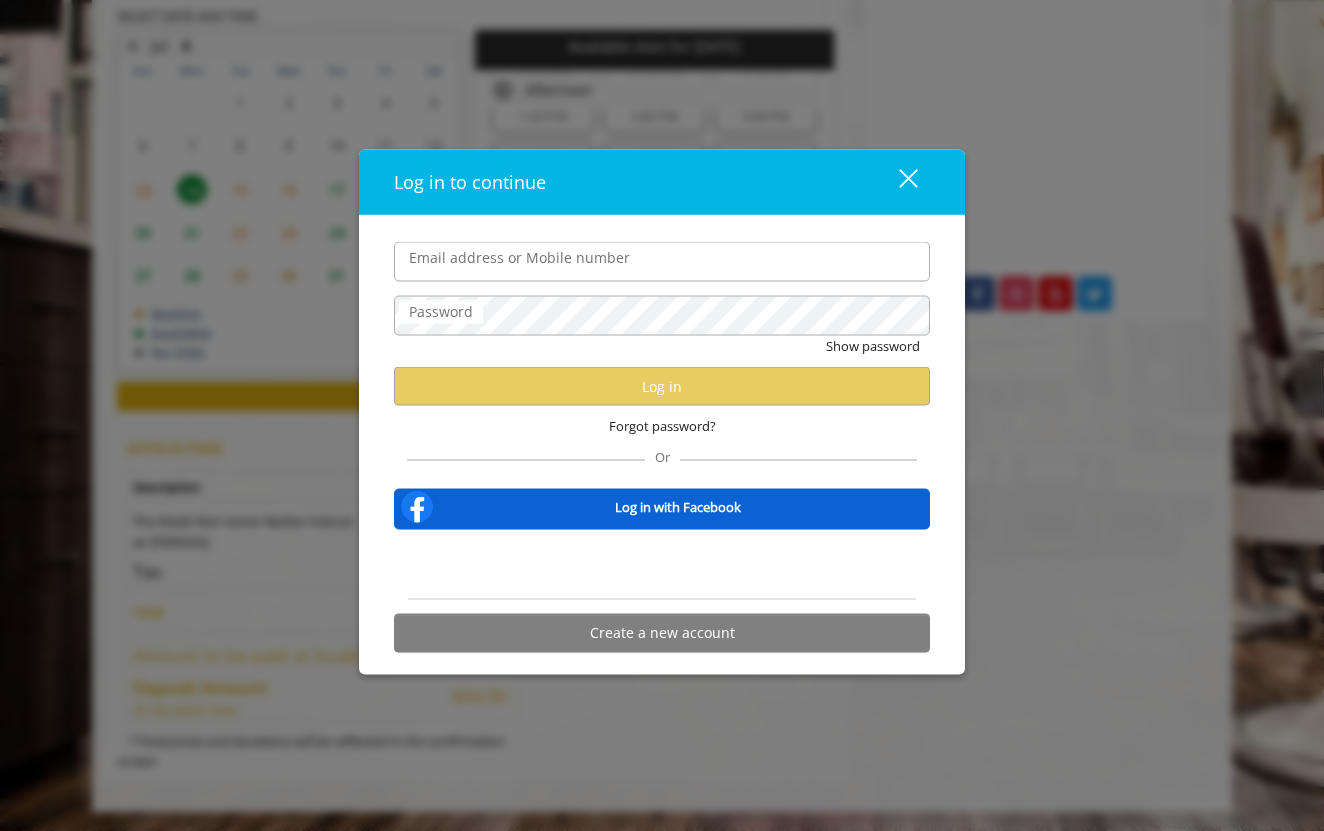 click on "Email address or Mobile number" at bounding box center (662, 262) 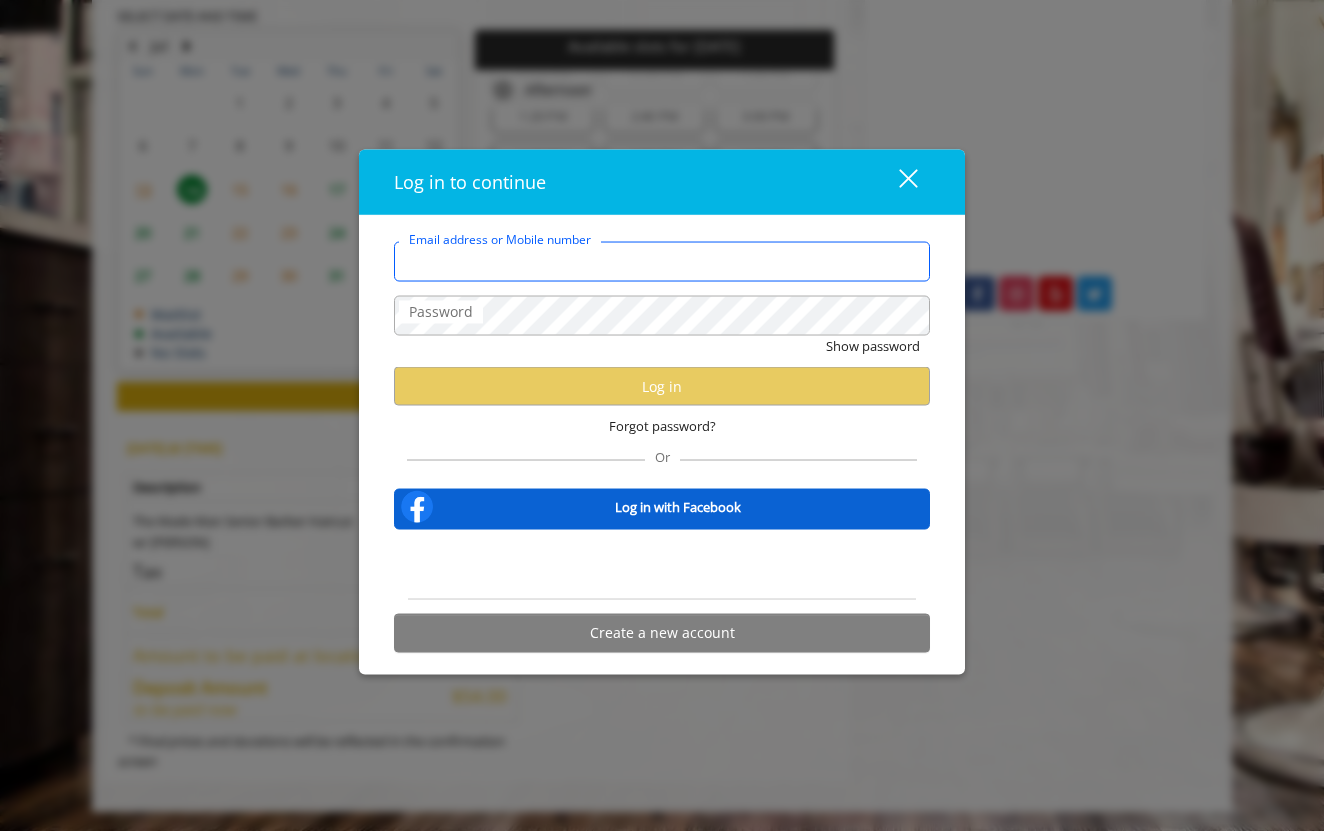 click on "Email address or Mobile number" at bounding box center [662, 262] 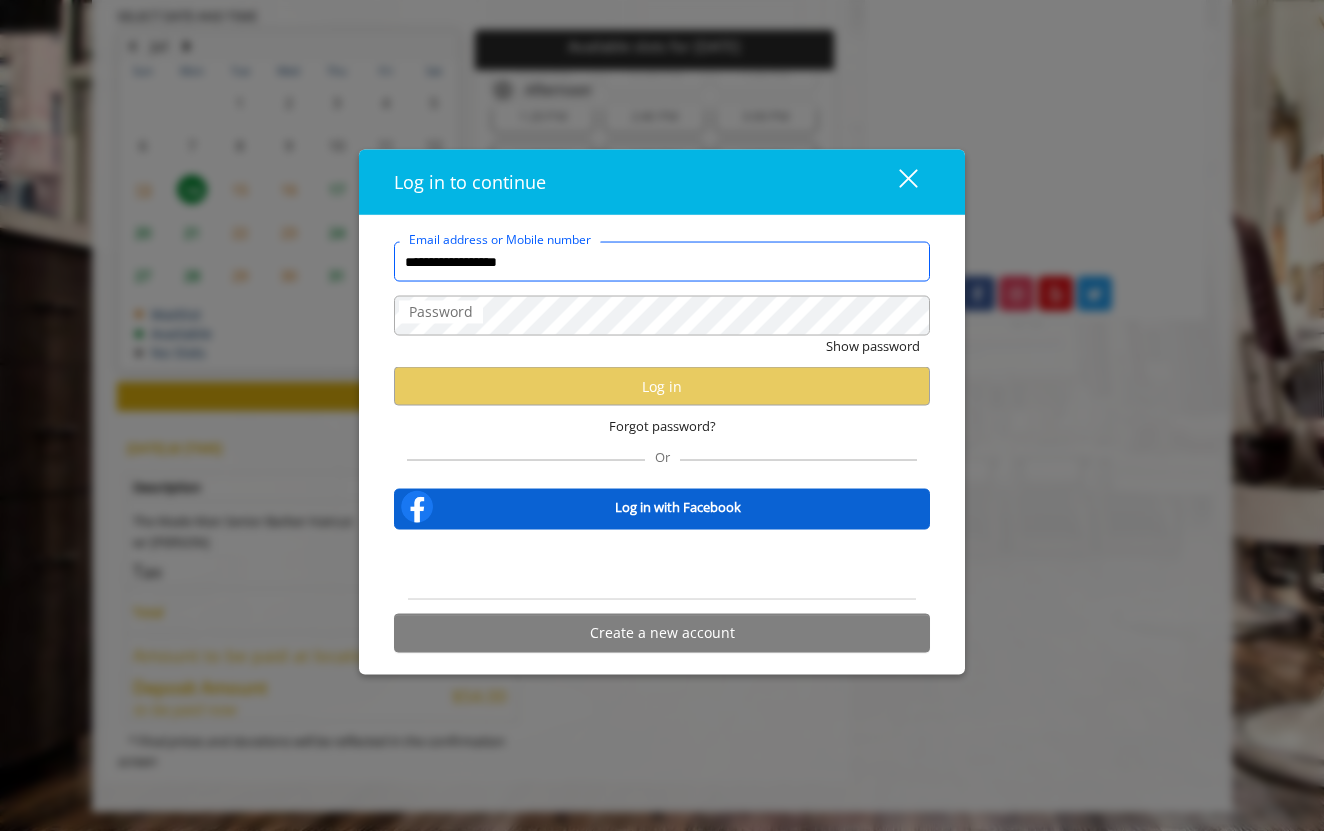 scroll, scrollTop: 0, scrollLeft: 0, axis: both 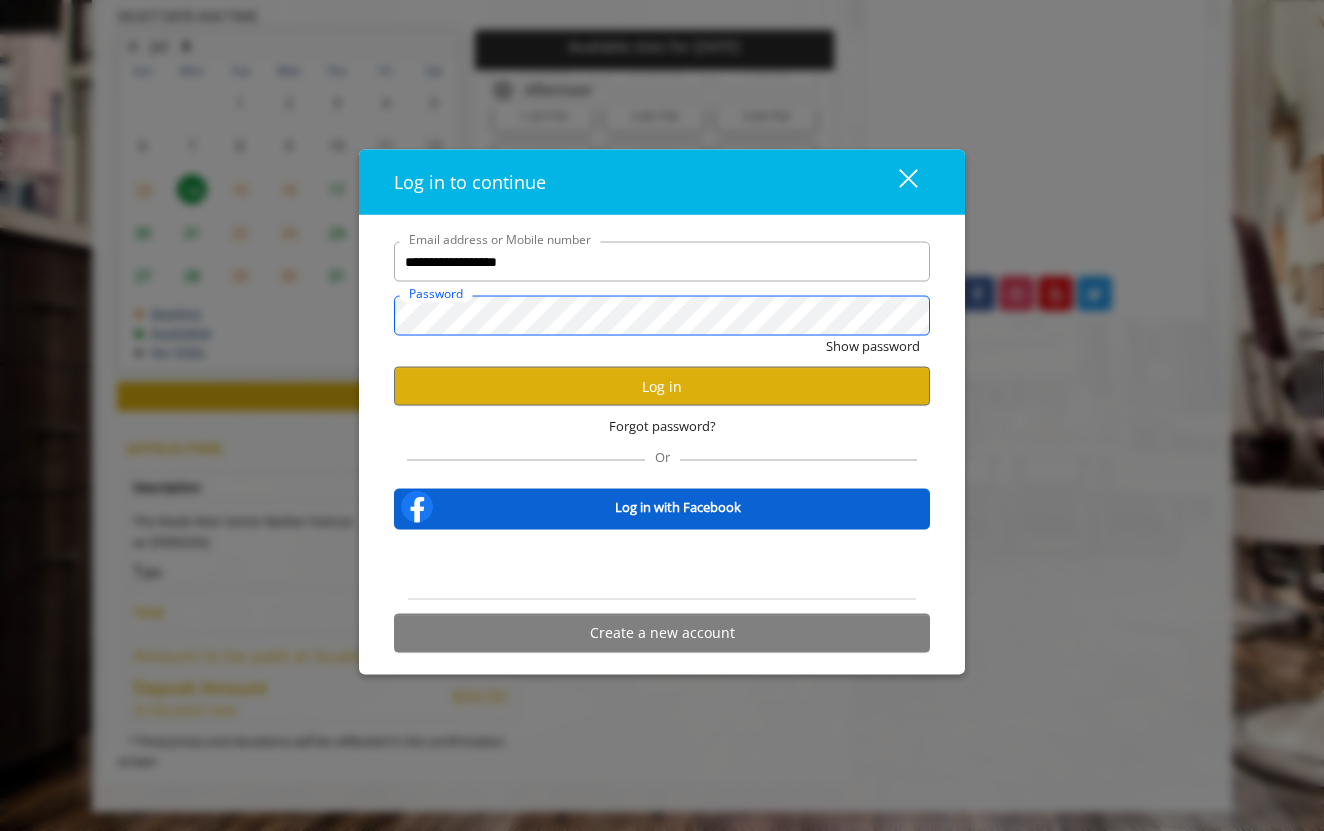 click on "Show password" at bounding box center [873, 346] 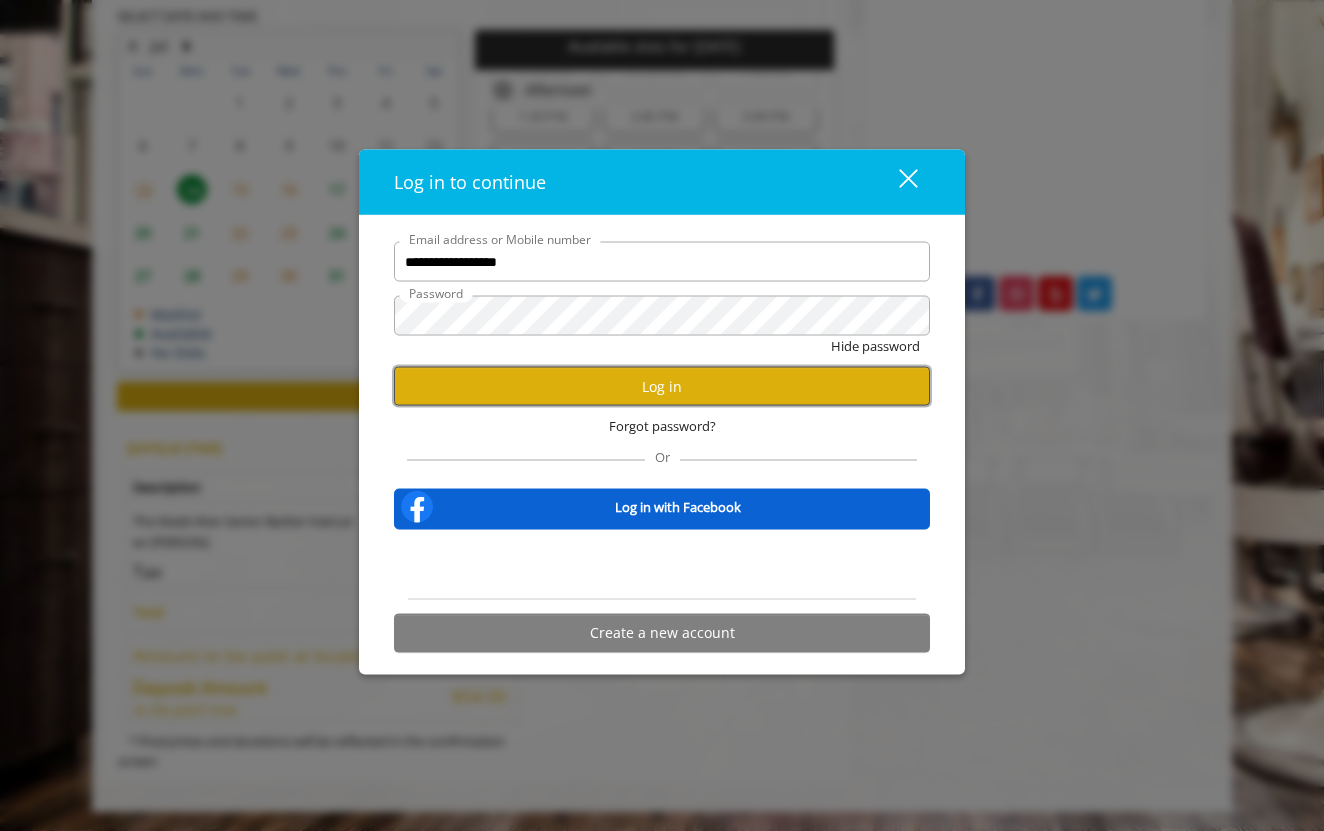click on "Log in" at bounding box center [662, 386] 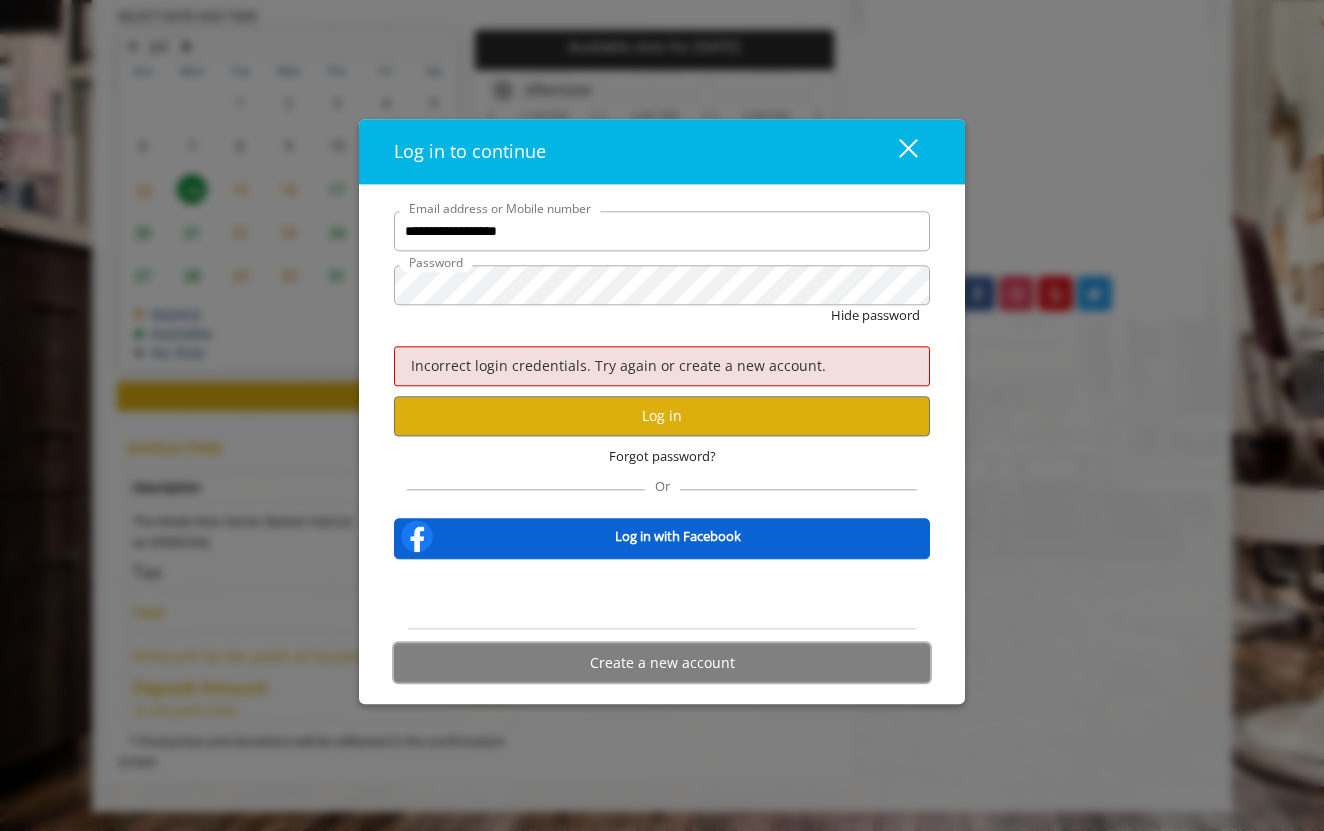 click on "Create a new account" at bounding box center (662, 663) 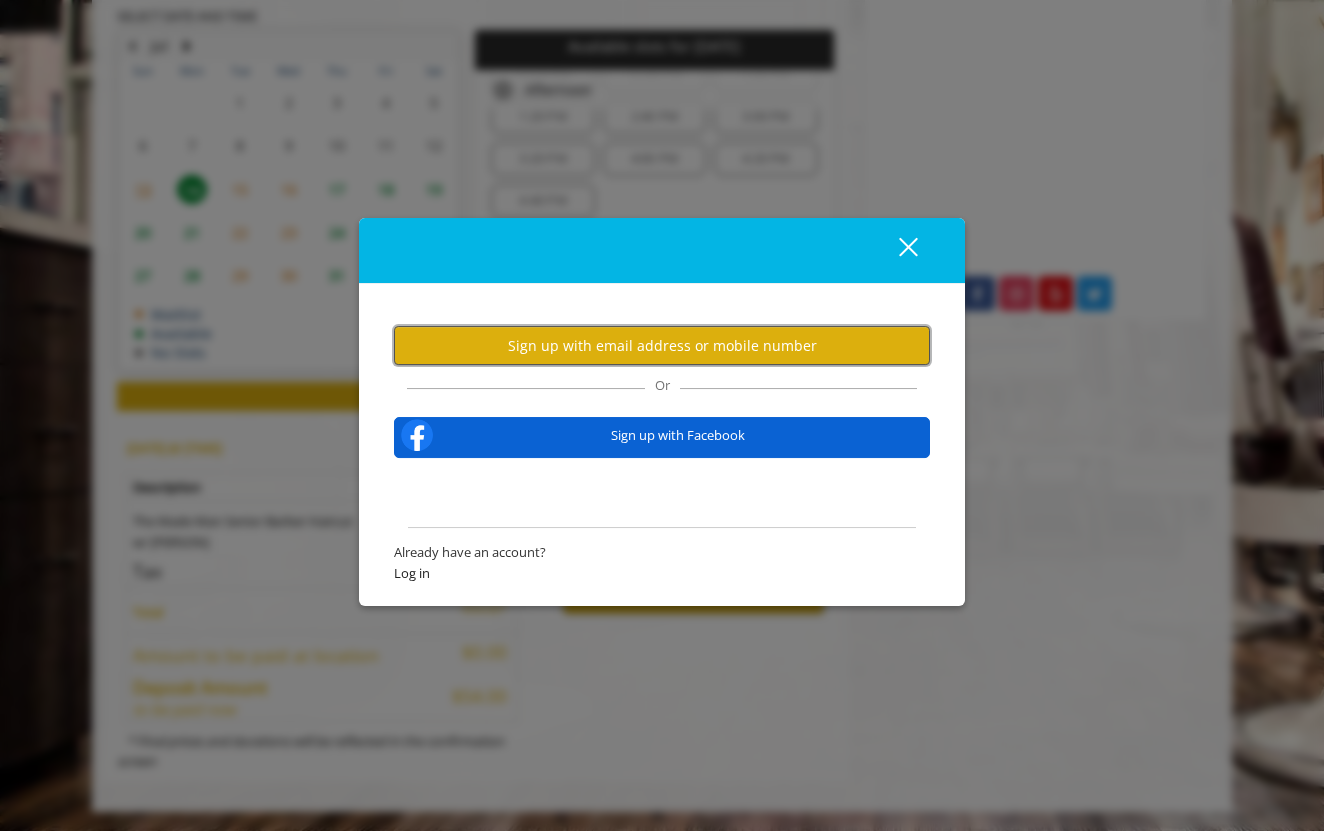 click on "Sign up with email address or mobile number" at bounding box center (662, 345) 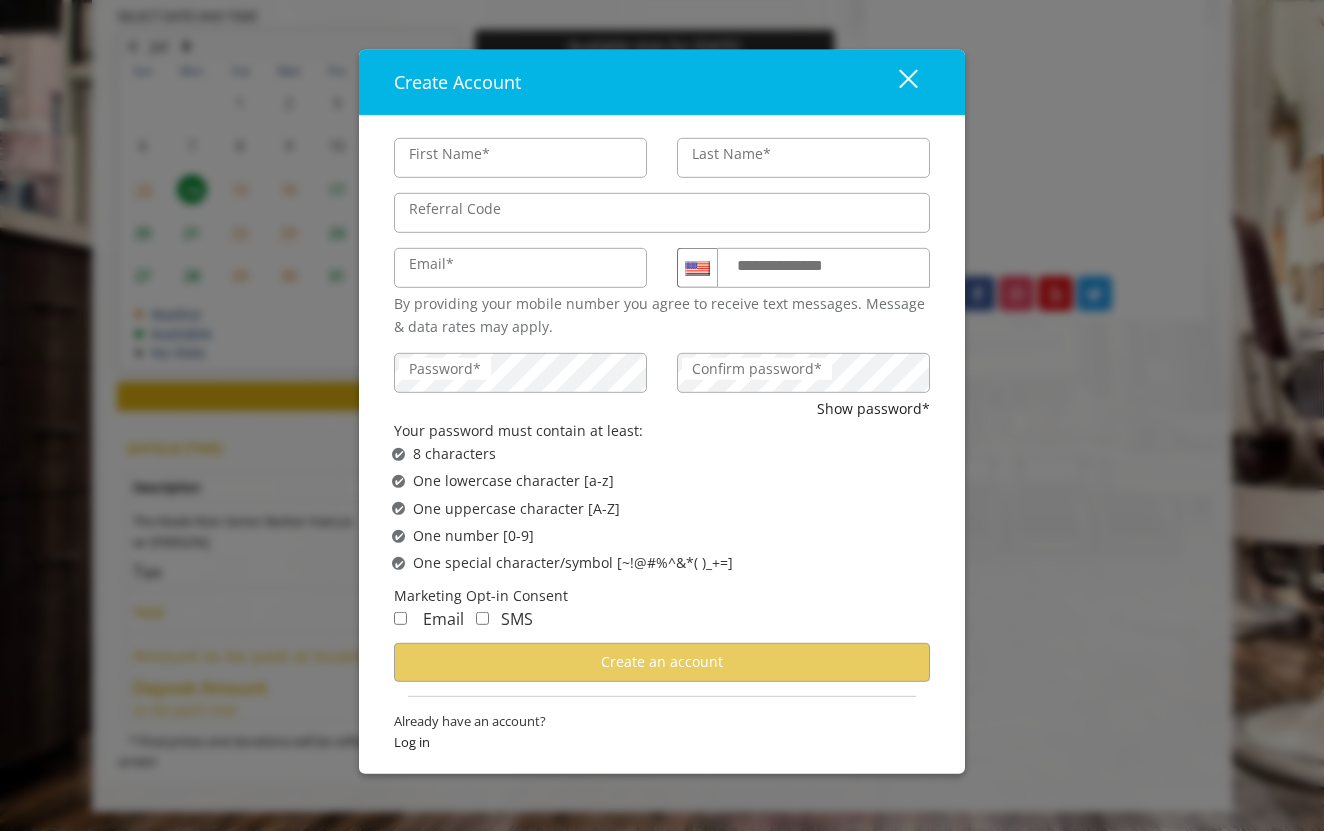 click on "First Name*" at bounding box center [520, 158] 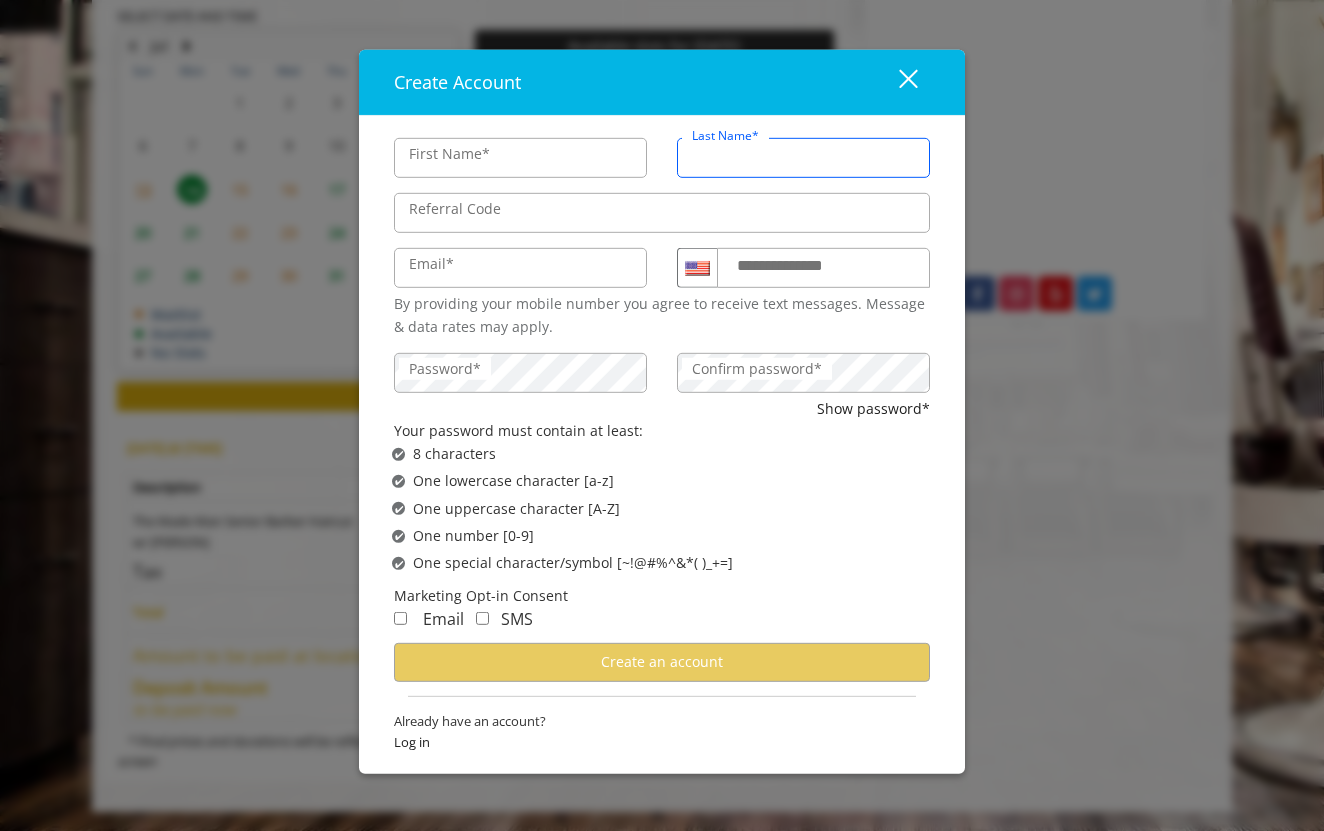 type on "*******" 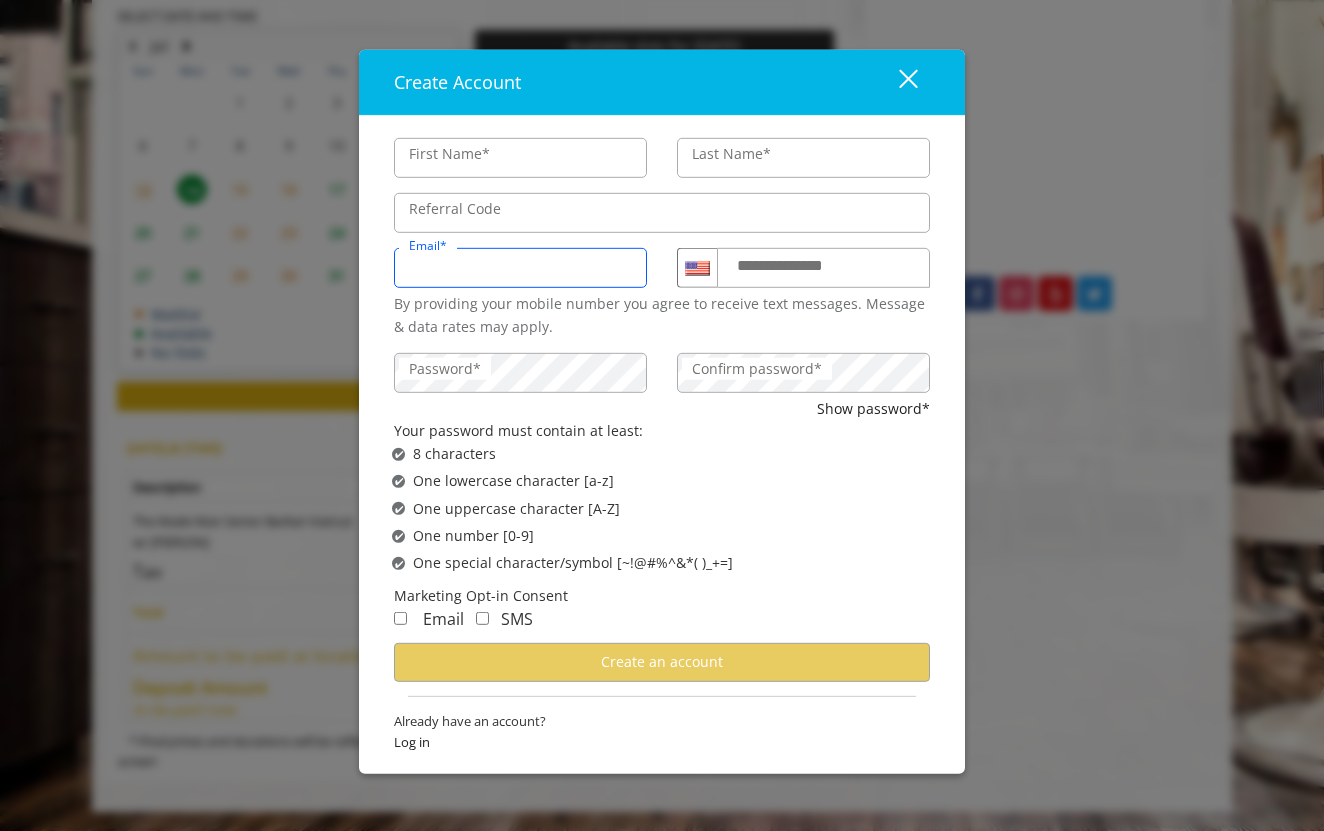 type on "**********" 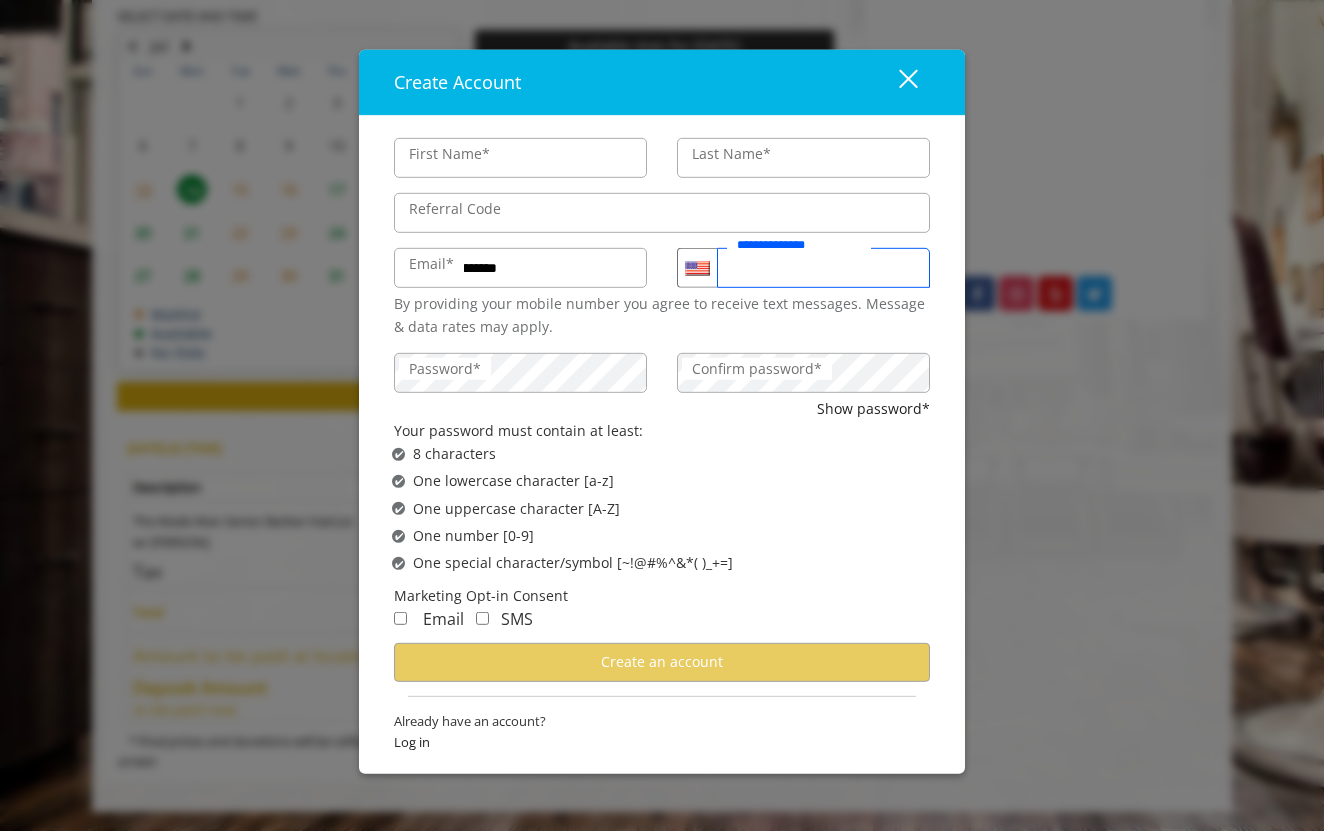 type on "**********" 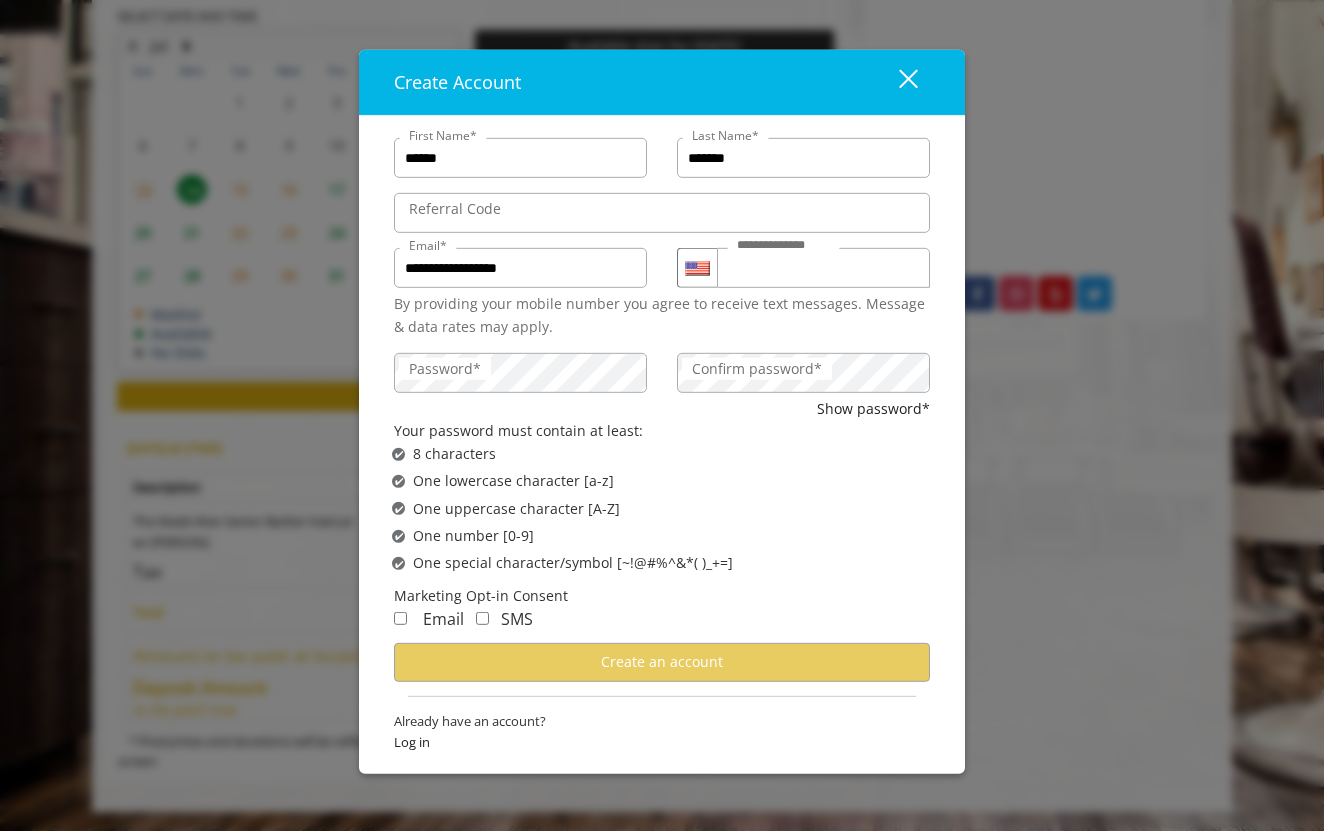 click on "Password*" at bounding box center (445, 369) 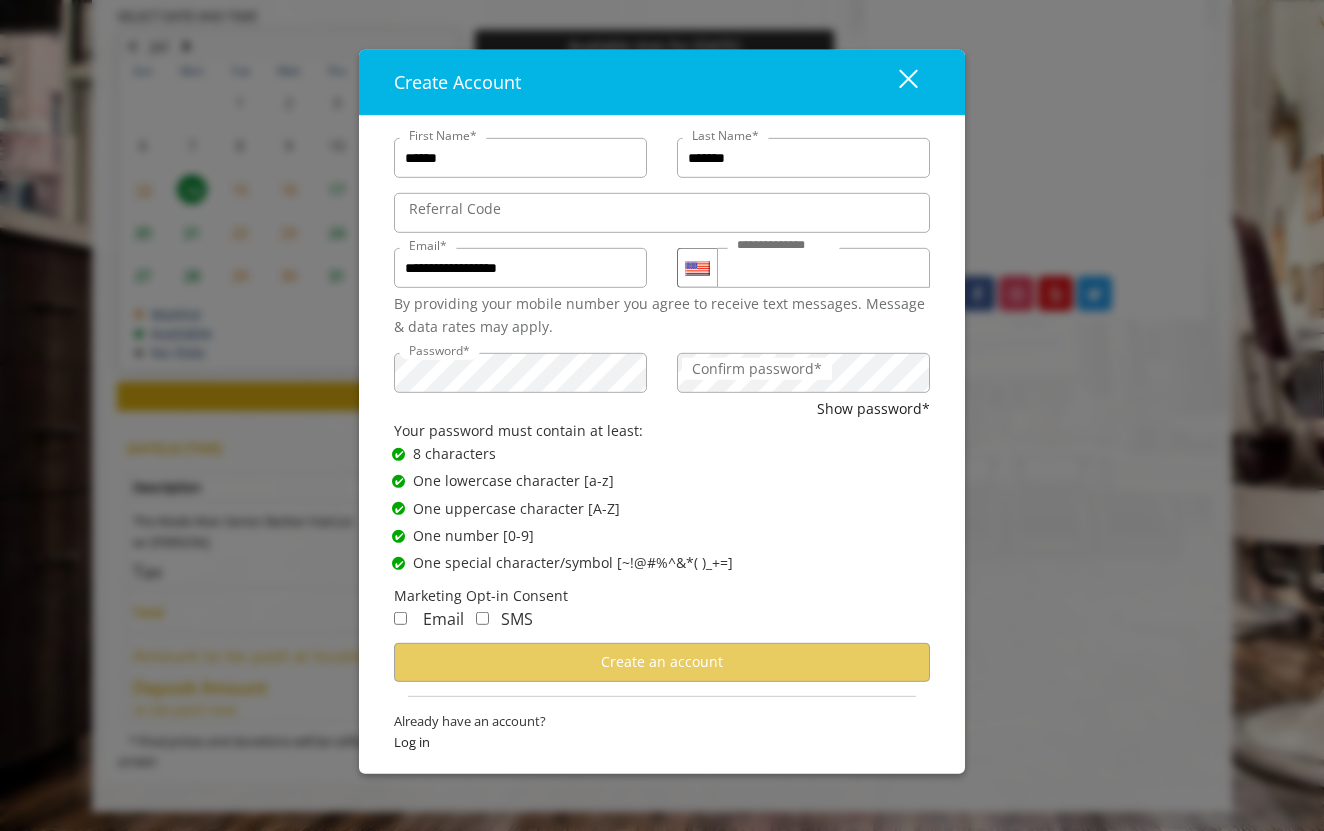 click on "Confirm password*" at bounding box center [757, 369] 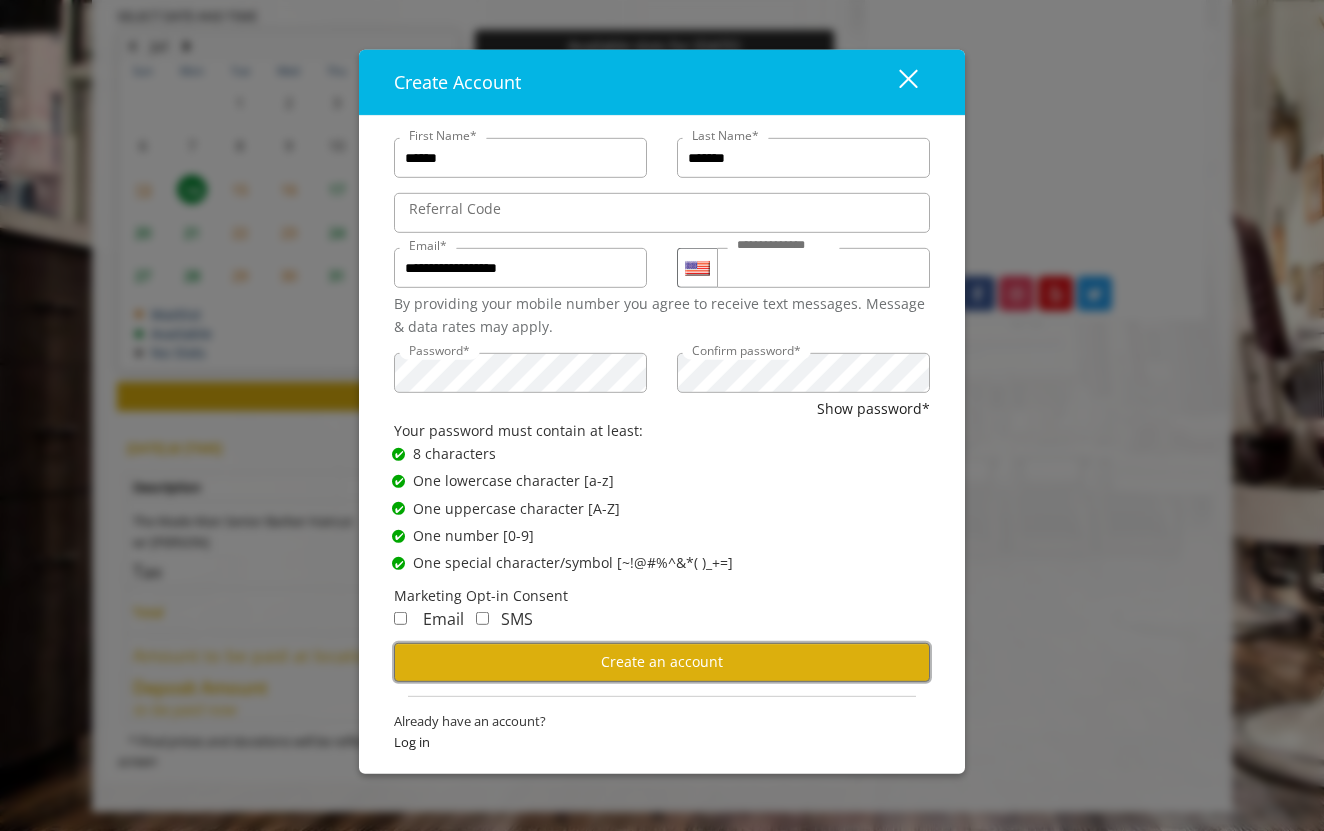 drag, startPoint x: 662, startPoint y: 663, endPoint x: 683, endPoint y: 558, distance: 107.07941 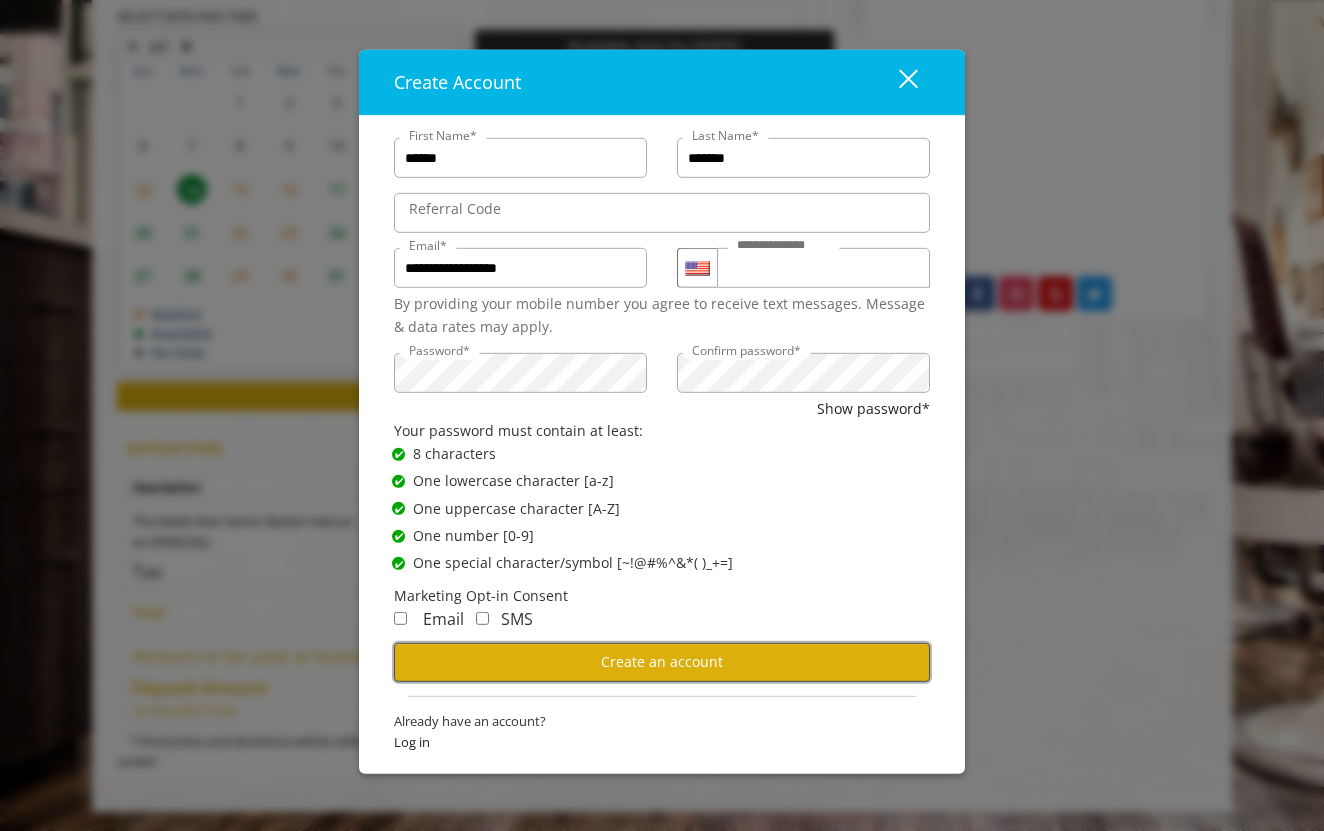 click on "Create an account" at bounding box center (662, 662) 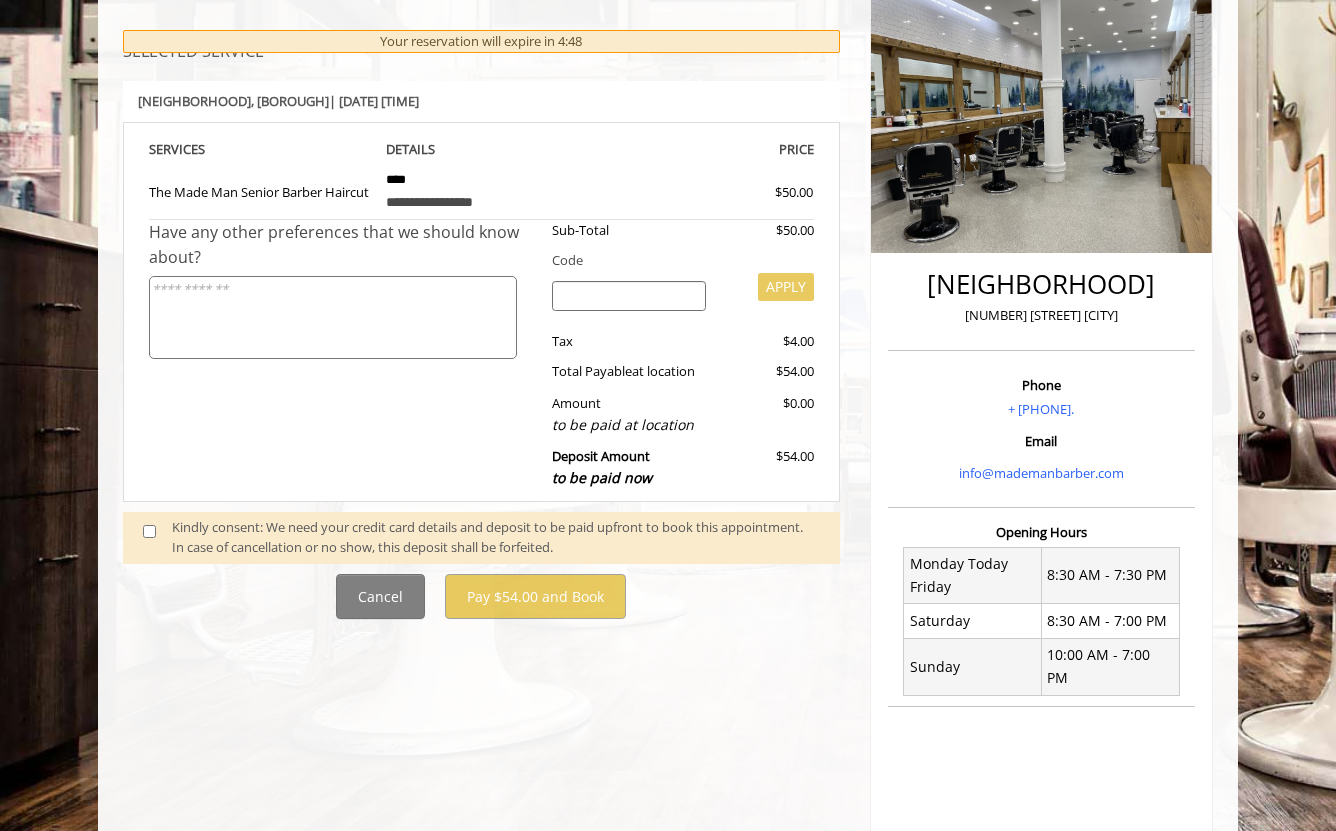 scroll, scrollTop: 269, scrollLeft: 0, axis: vertical 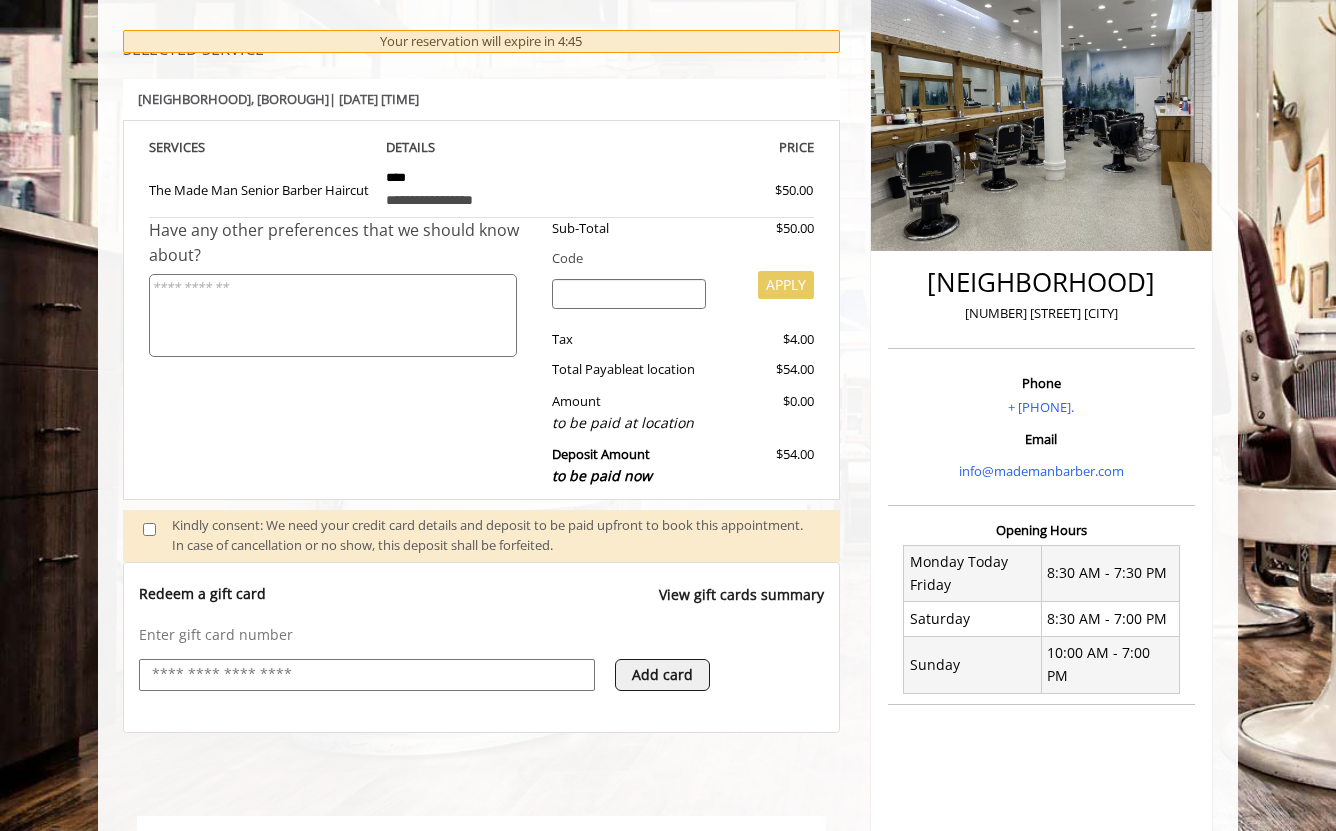 select on "***" 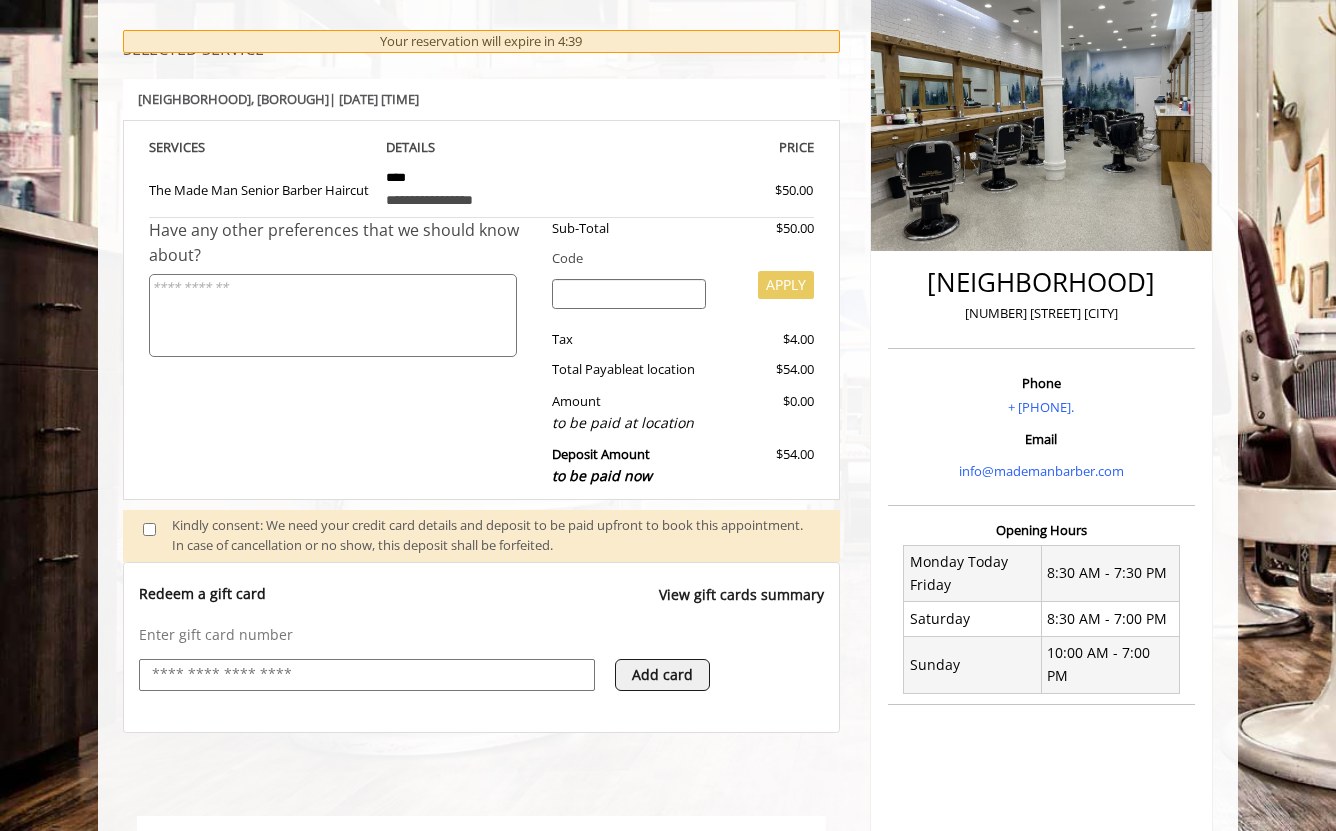 click at bounding box center [367, 675] 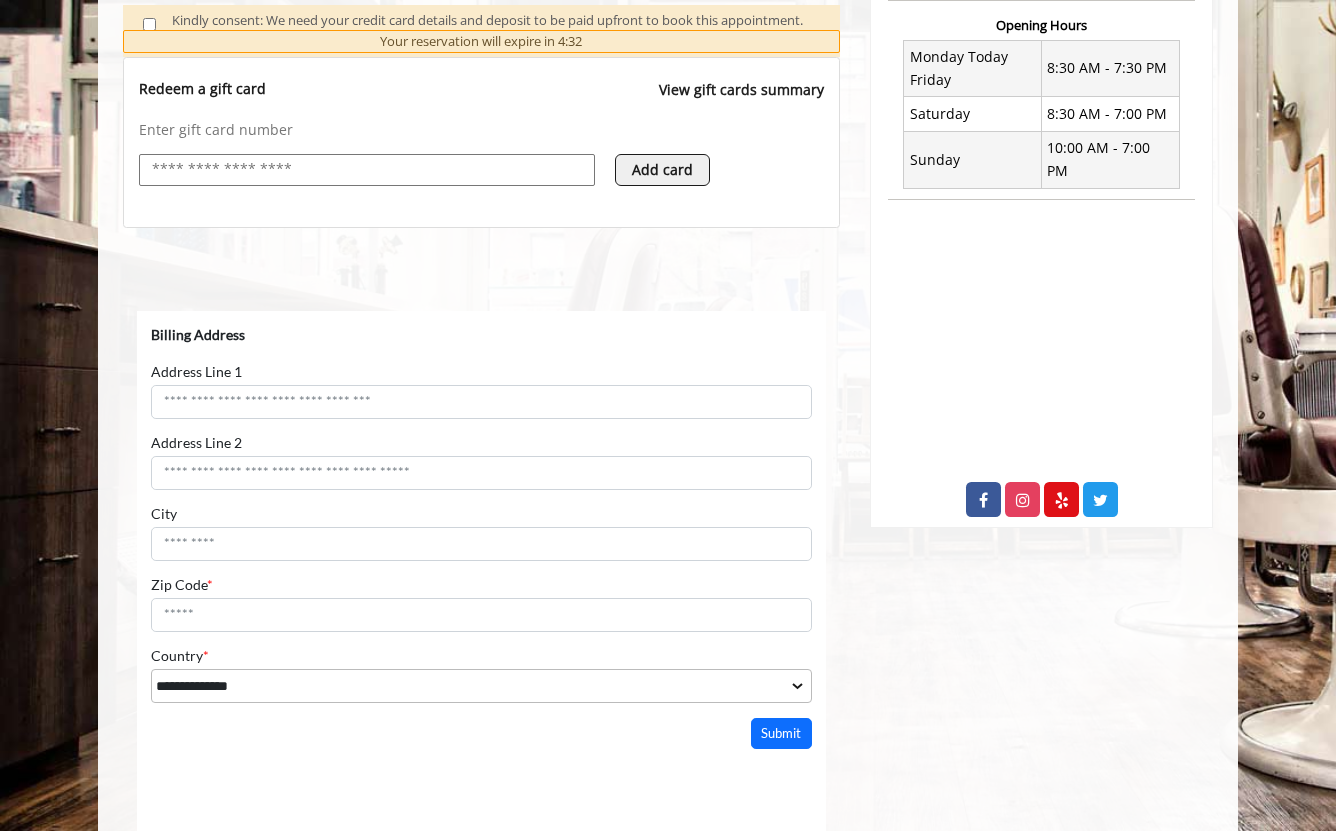 scroll, scrollTop: 0, scrollLeft: 0, axis: both 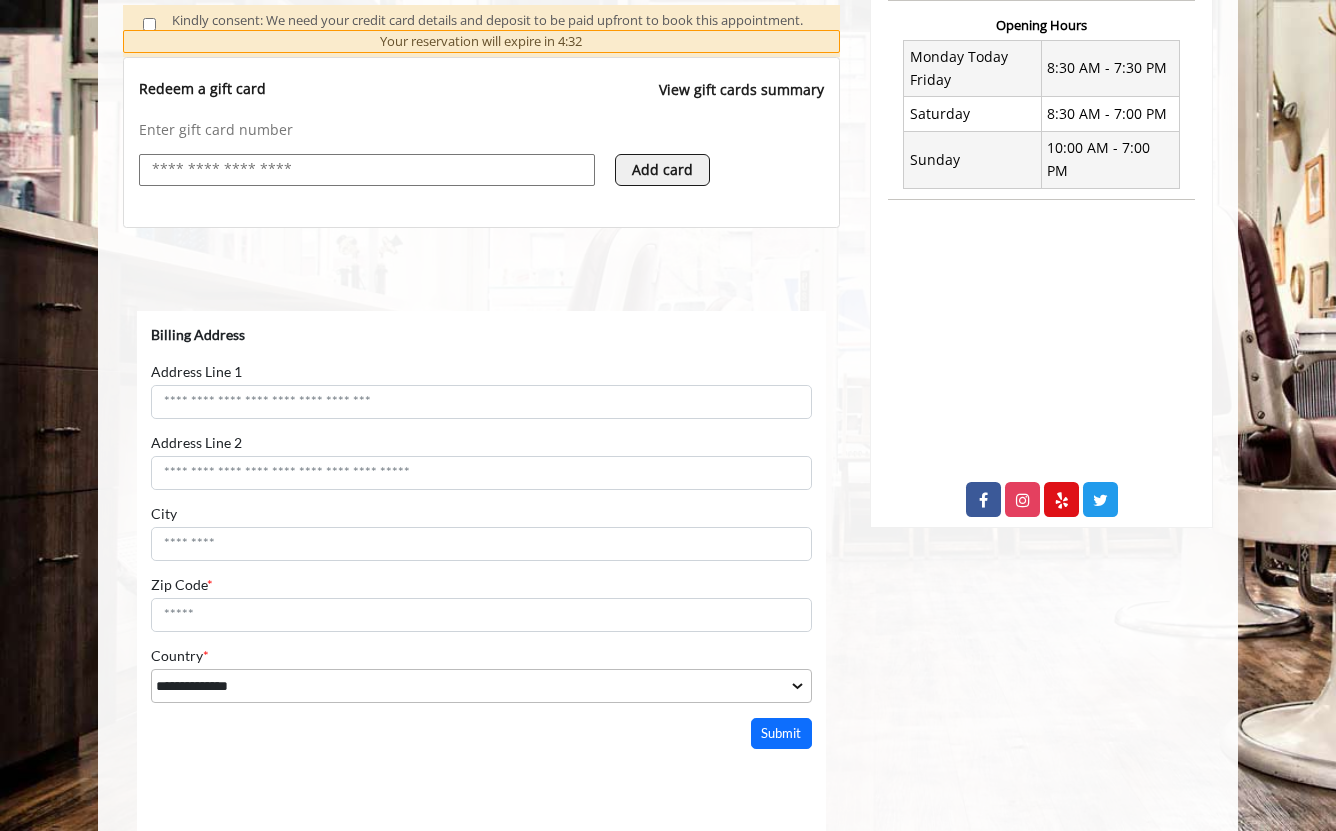 select on "***" 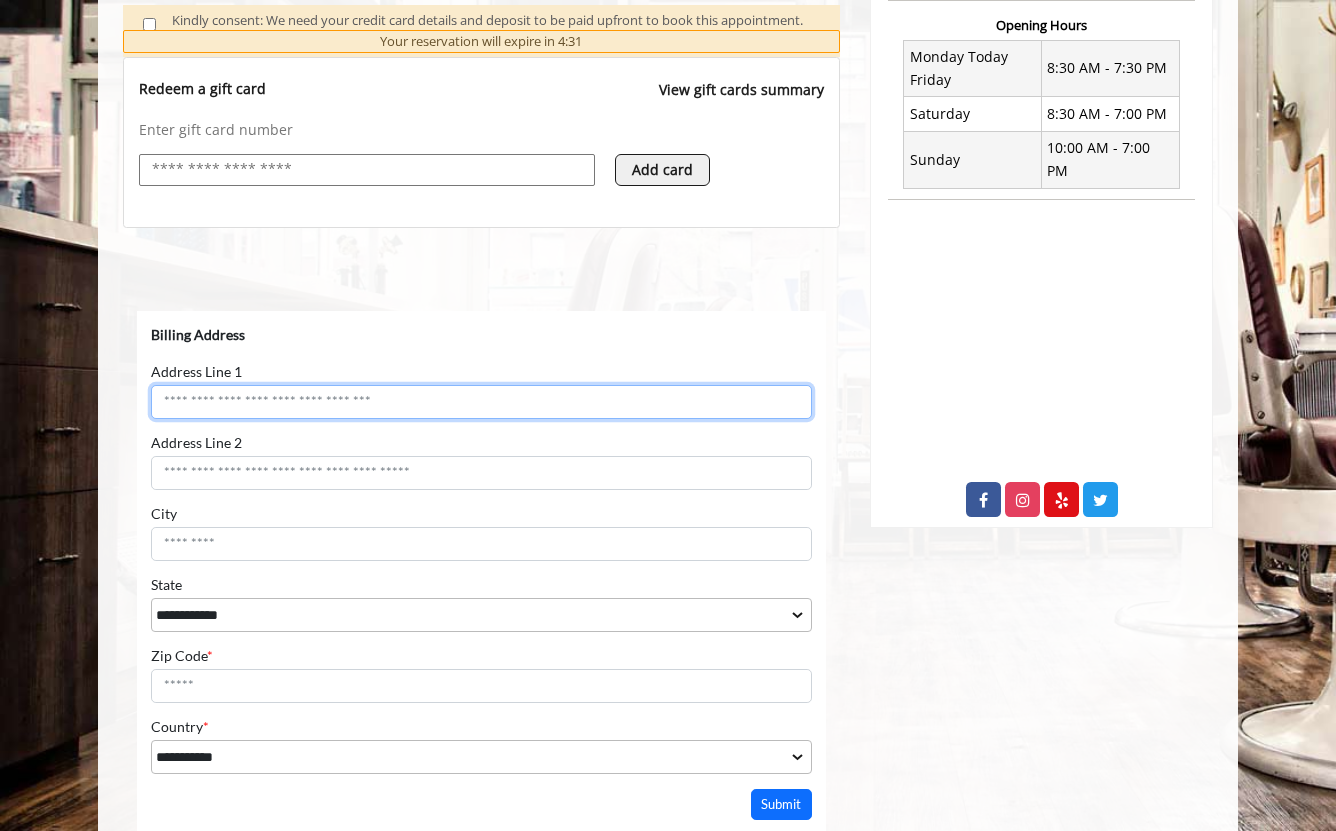 click on "Address Line 1" at bounding box center (481, 402) 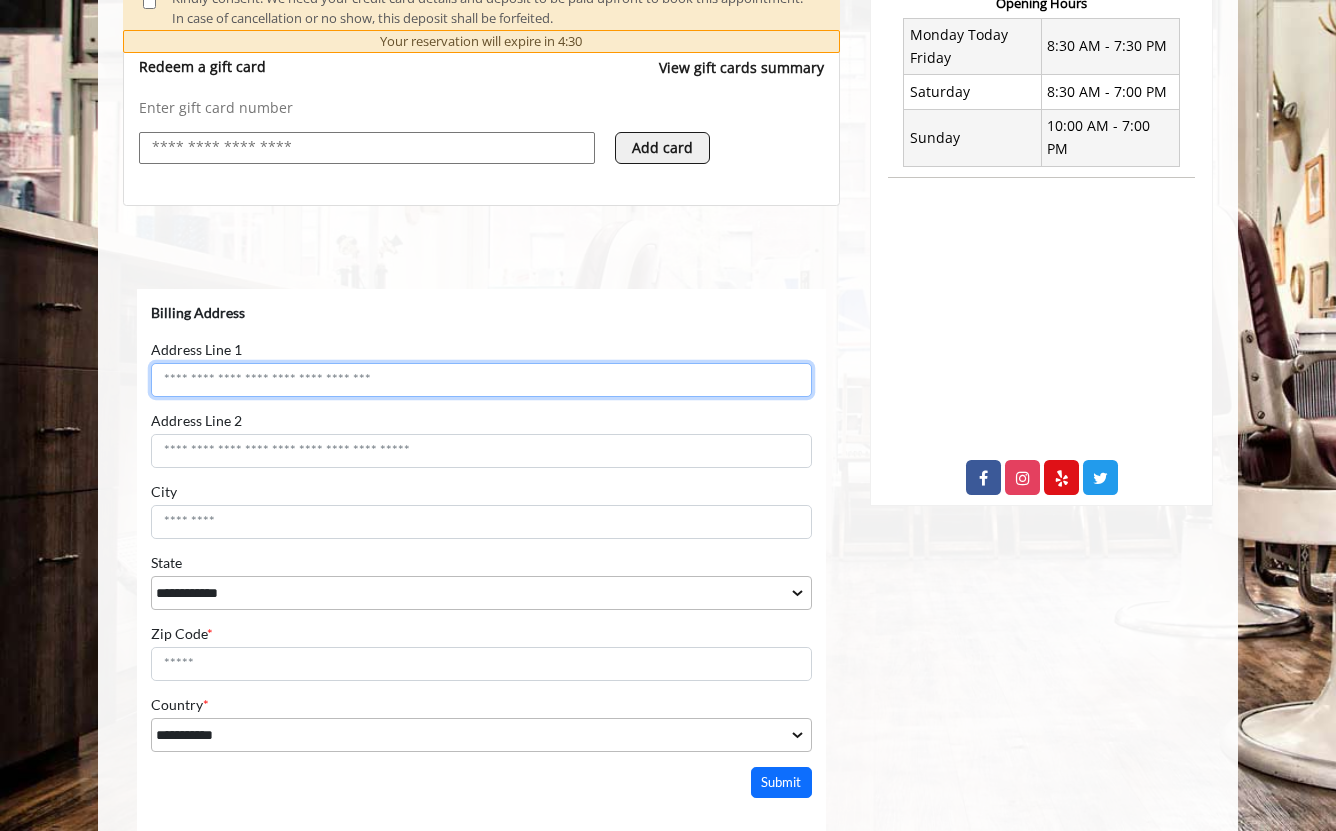 scroll, scrollTop: 801, scrollLeft: 0, axis: vertical 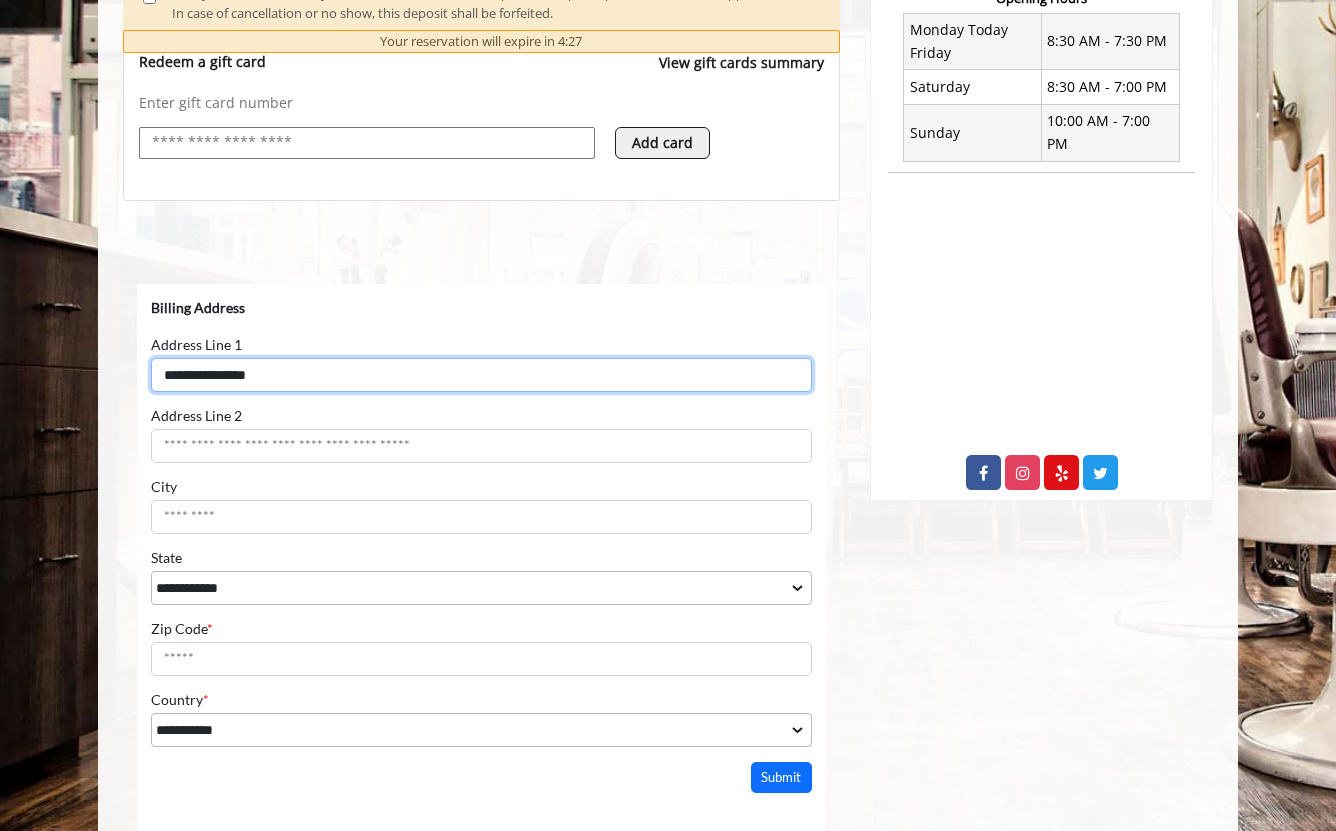 type on "**********" 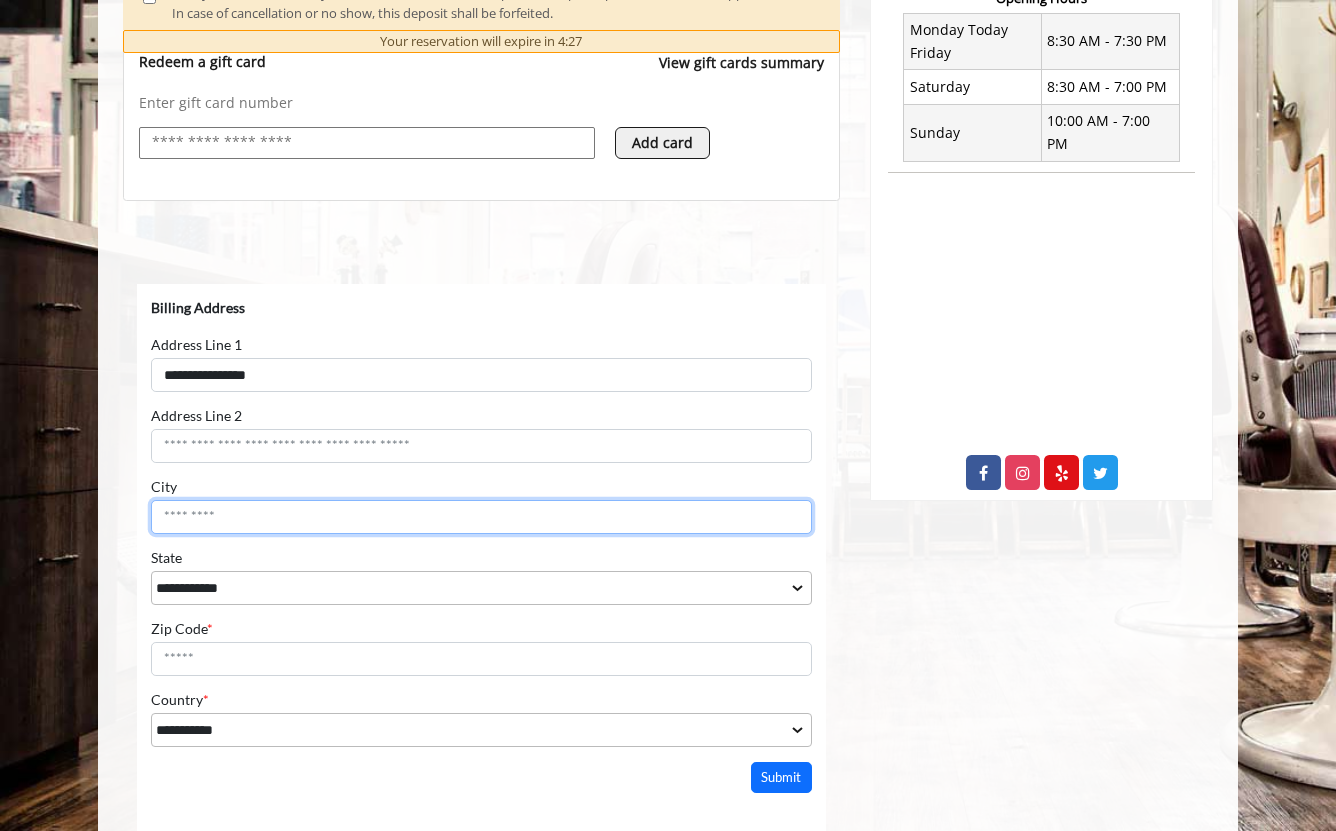 click on "City" at bounding box center (481, 517) 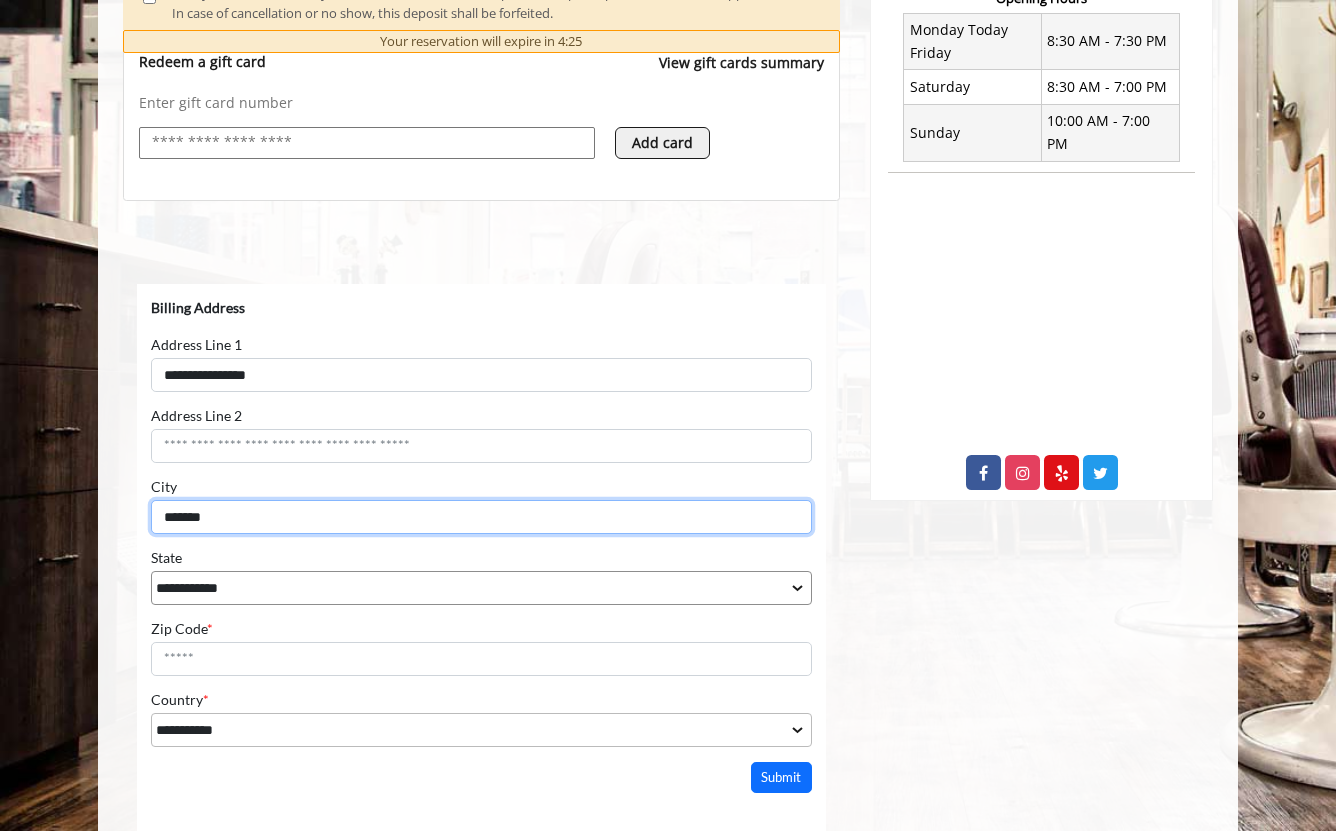 type on "*******" 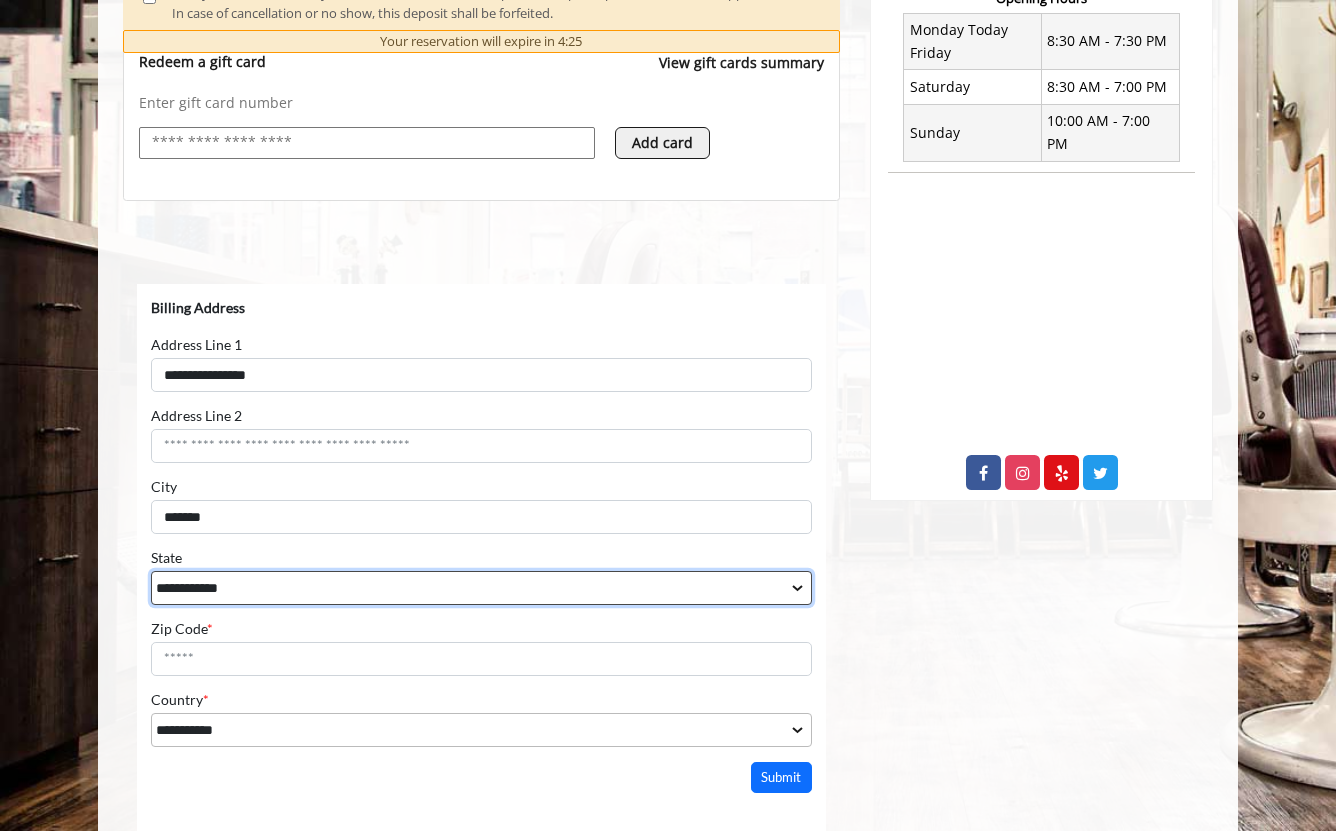 click on "**********" at bounding box center (481, 588) 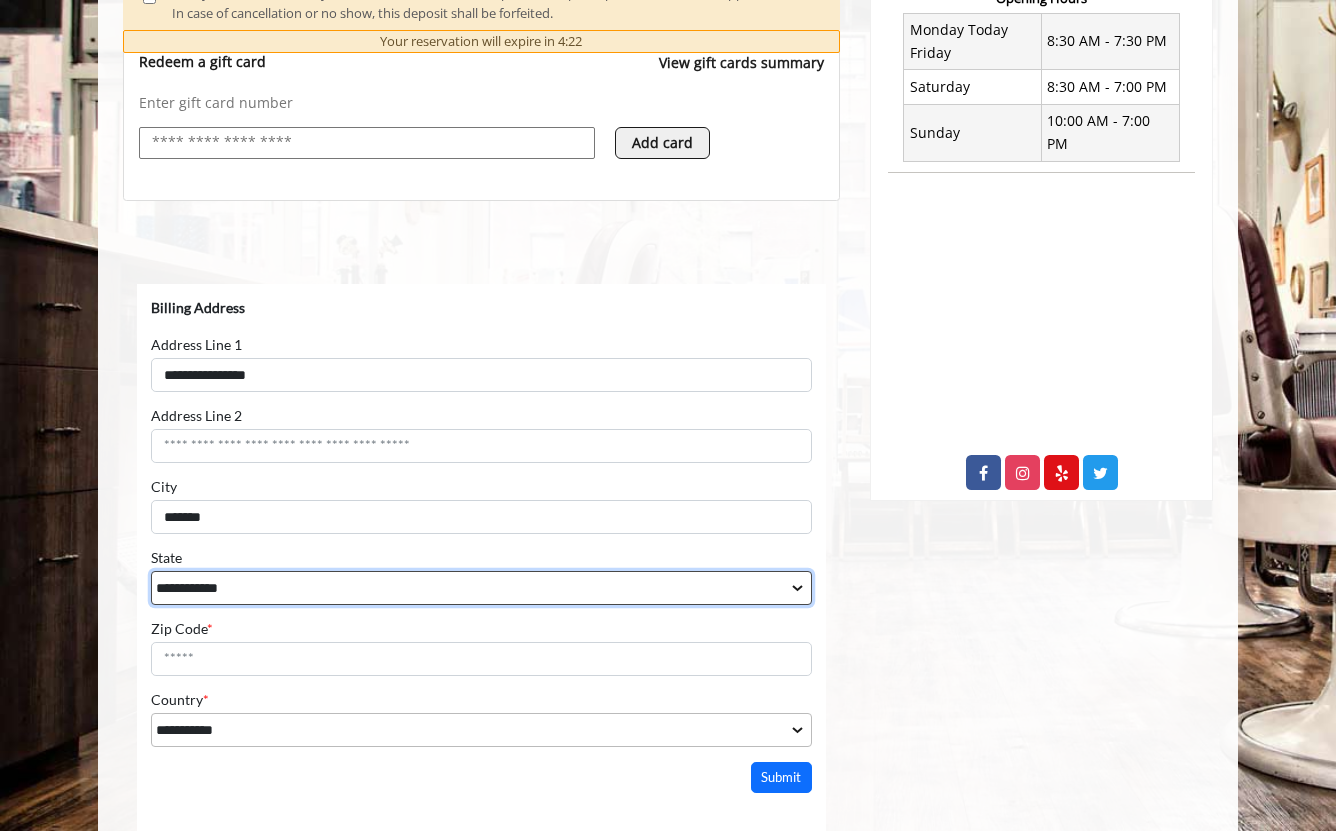 select on "**" 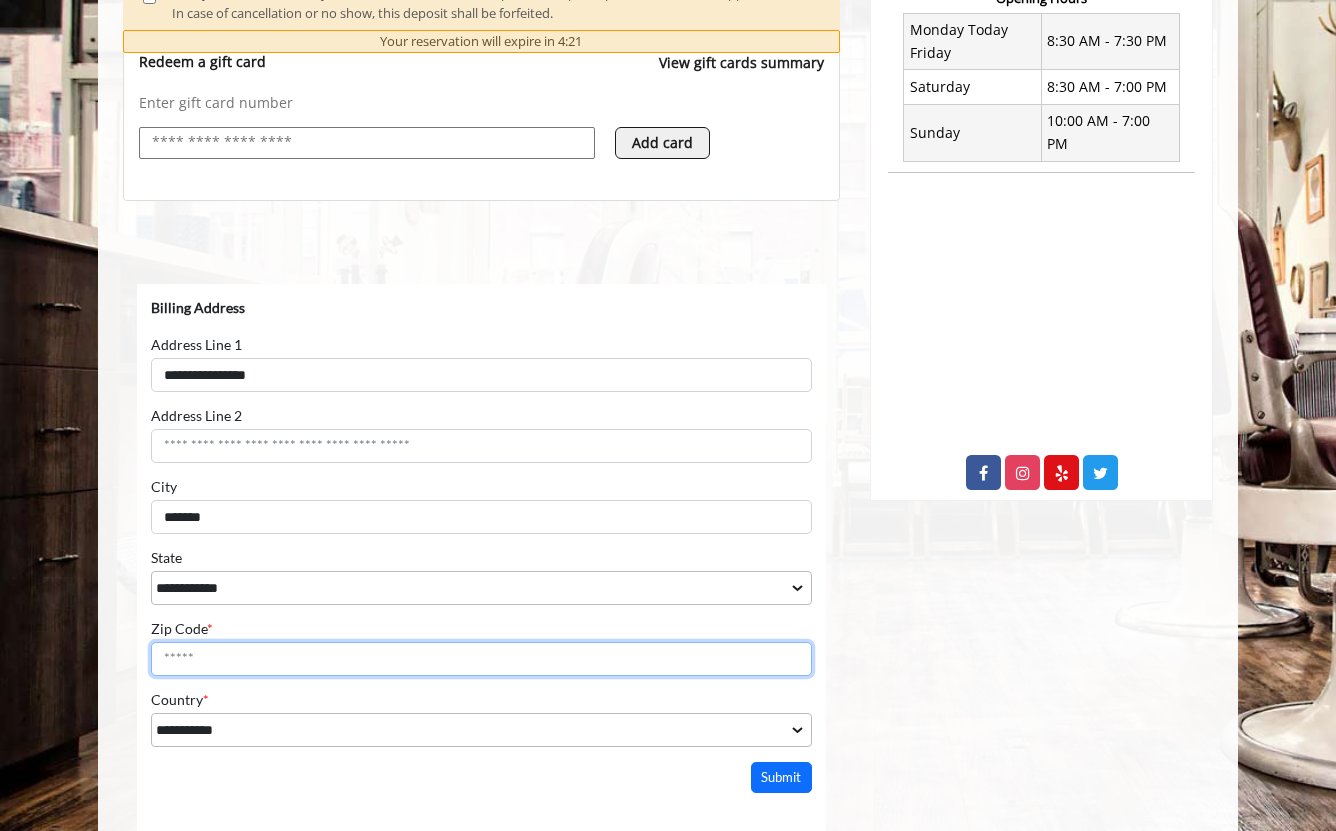 click on "Zip Code  *" at bounding box center (481, 659) 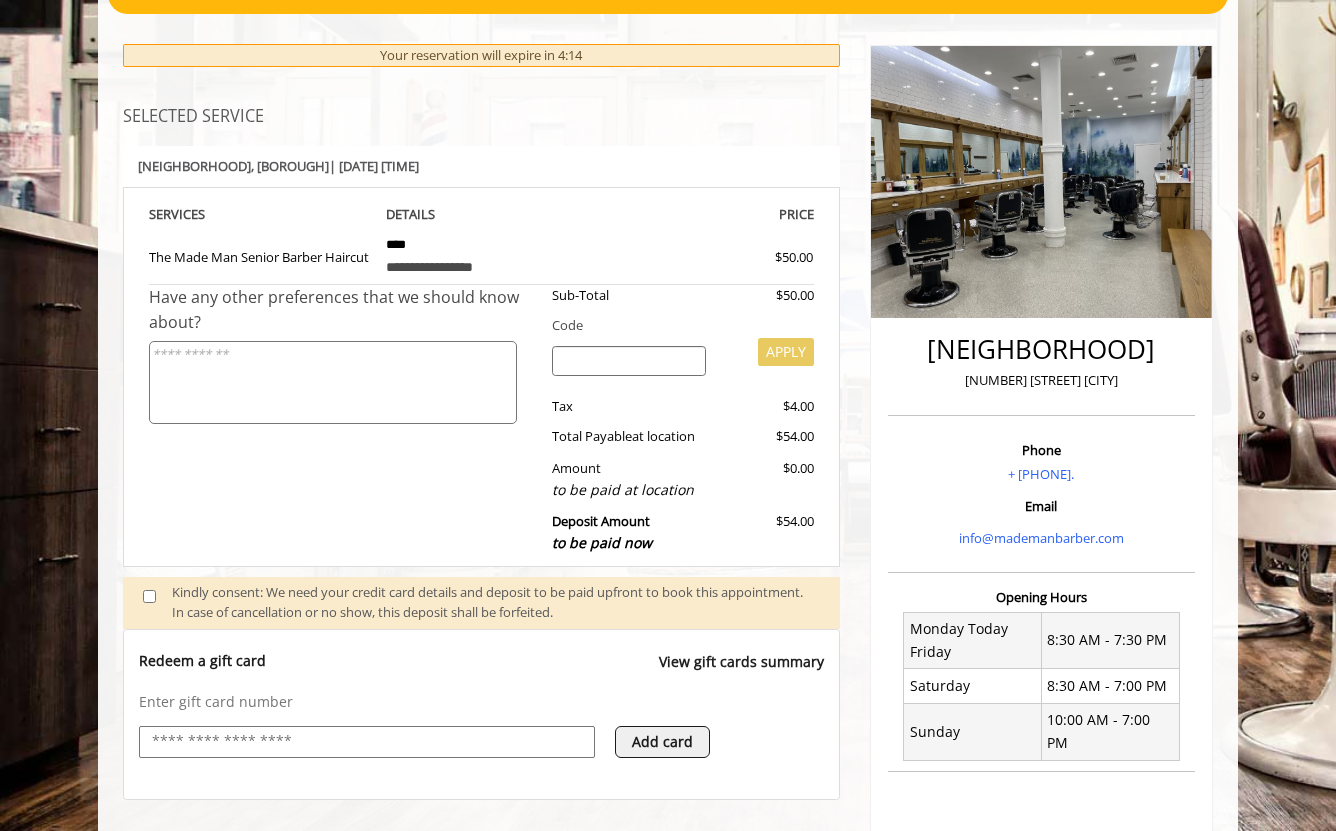 scroll, scrollTop: 201, scrollLeft: 0, axis: vertical 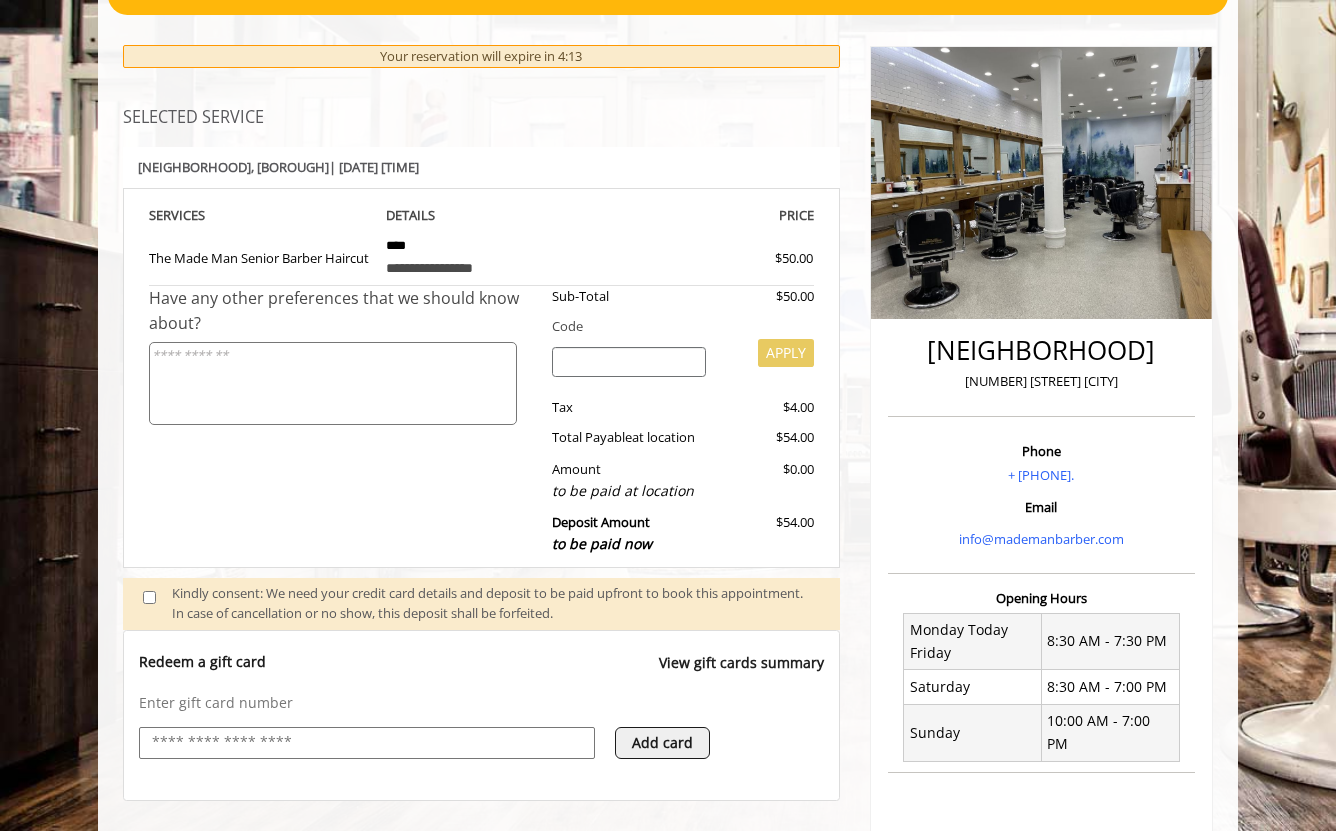 type on "*****" 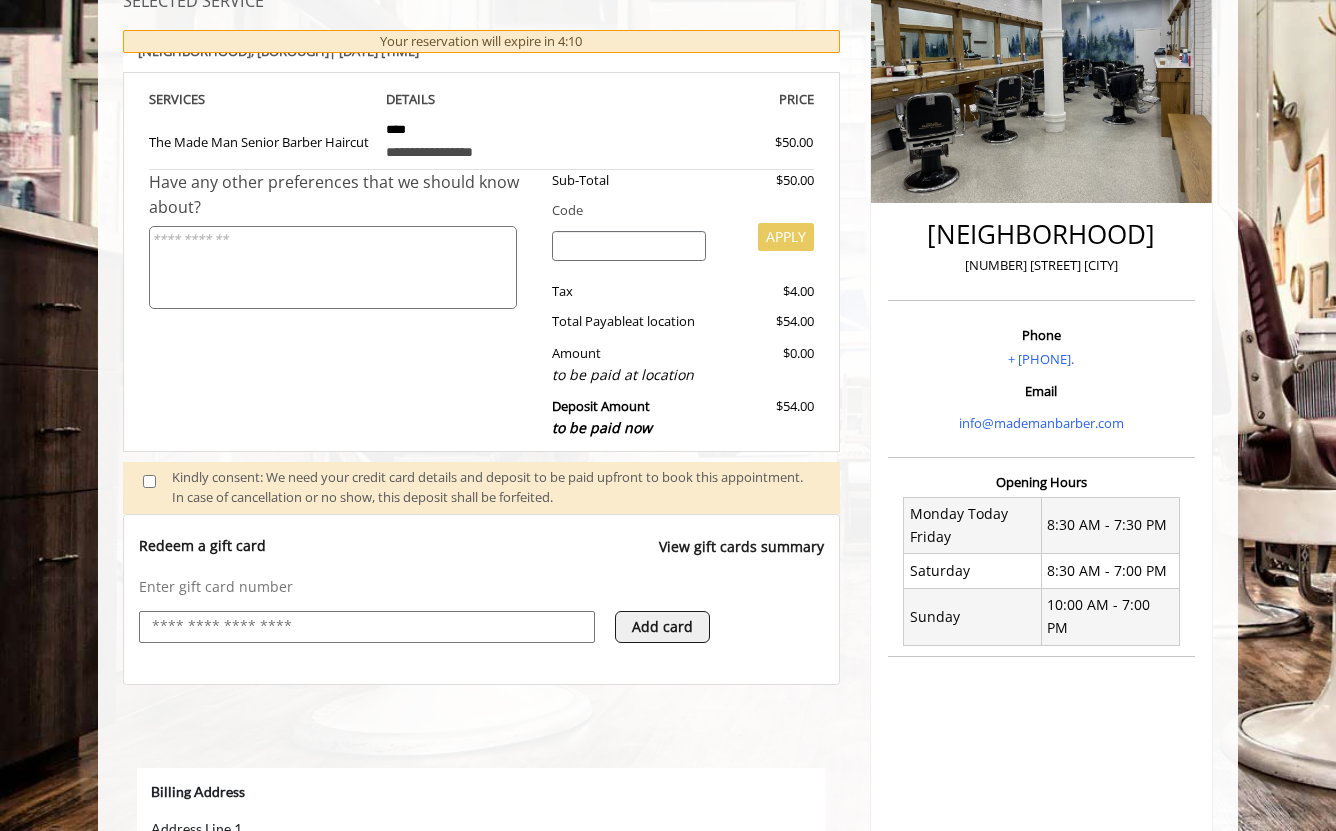 click on "Add card" at bounding box center [662, 627] 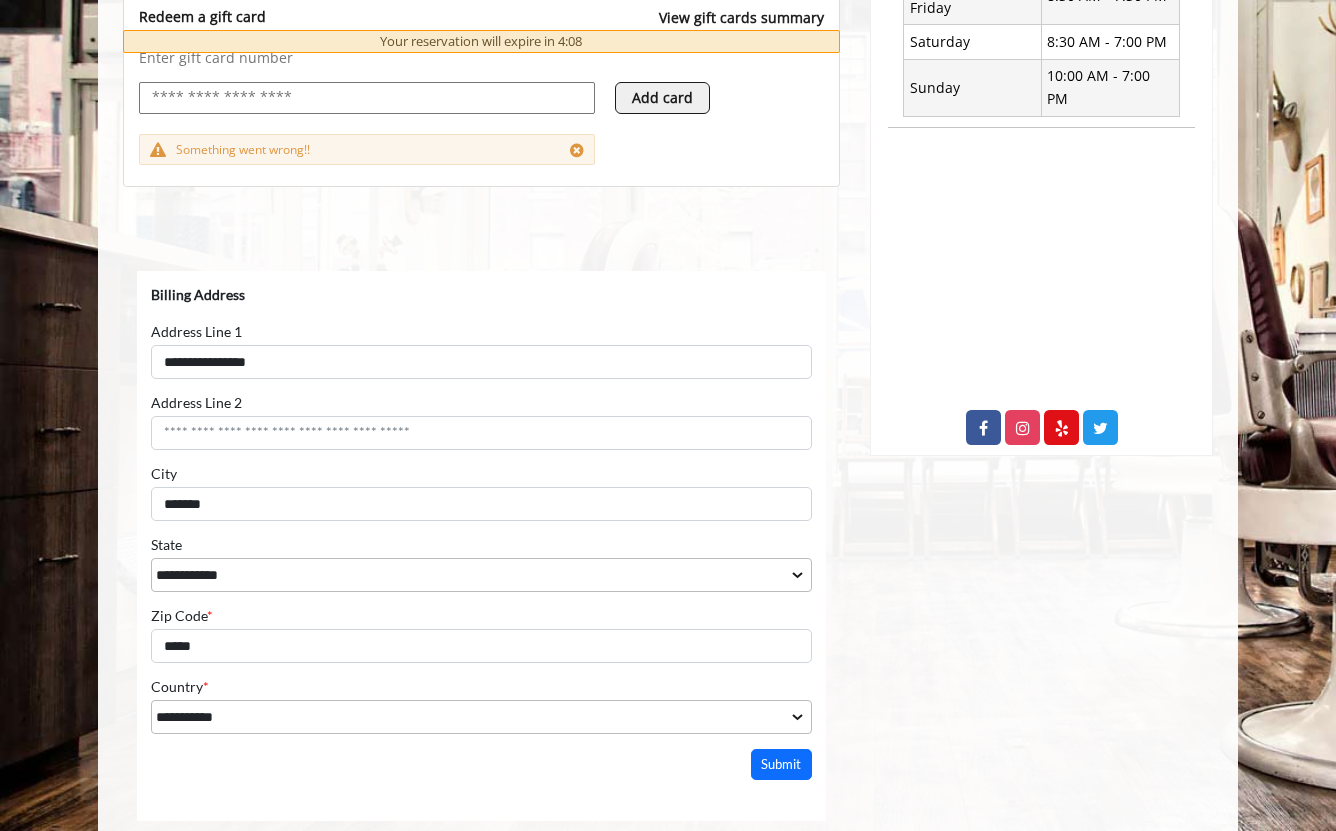 scroll, scrollTop: 995, scrollLeft: 0, axis: vertical 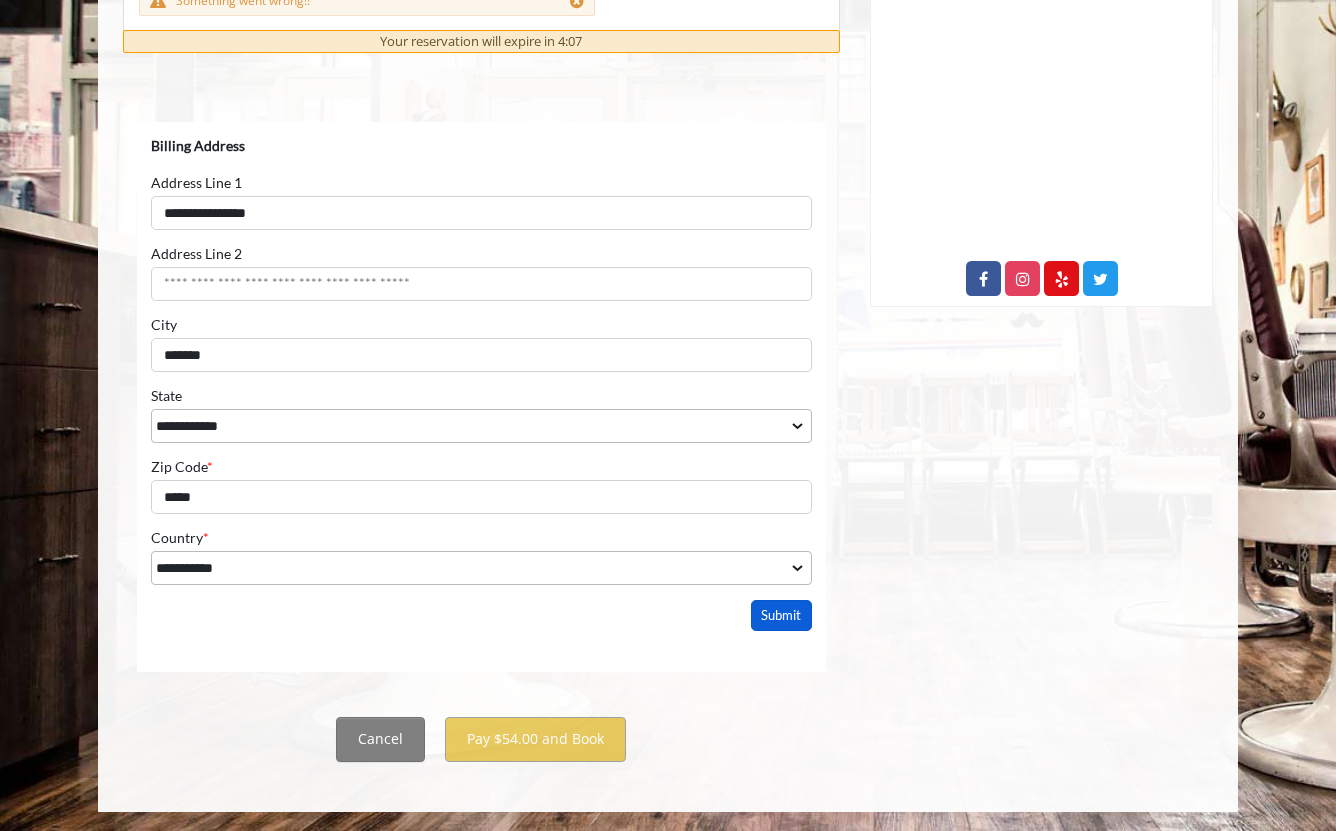 click on "Submit" at bounding box center (782, 614) 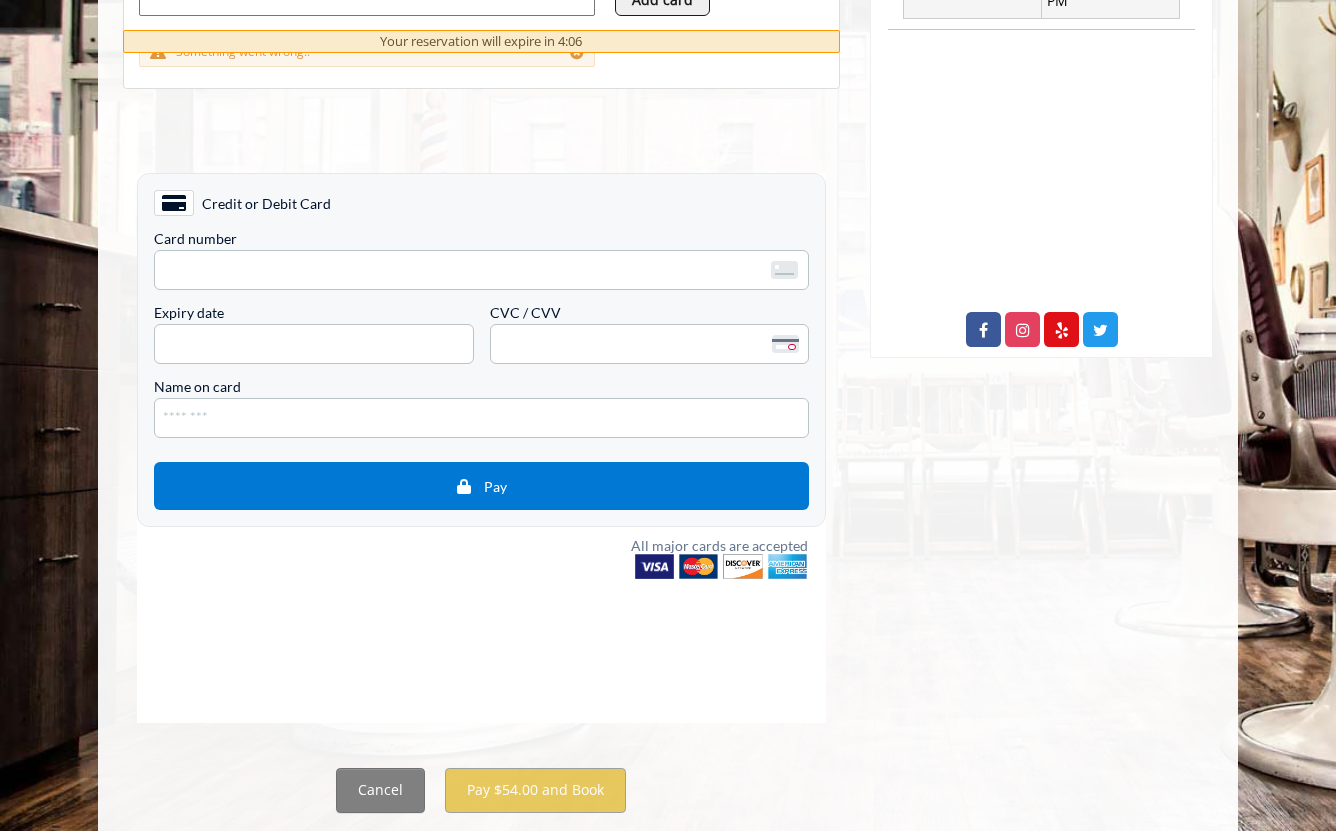 scroll, scrollTop: 943, scrollLeft: 0, axis: vertical 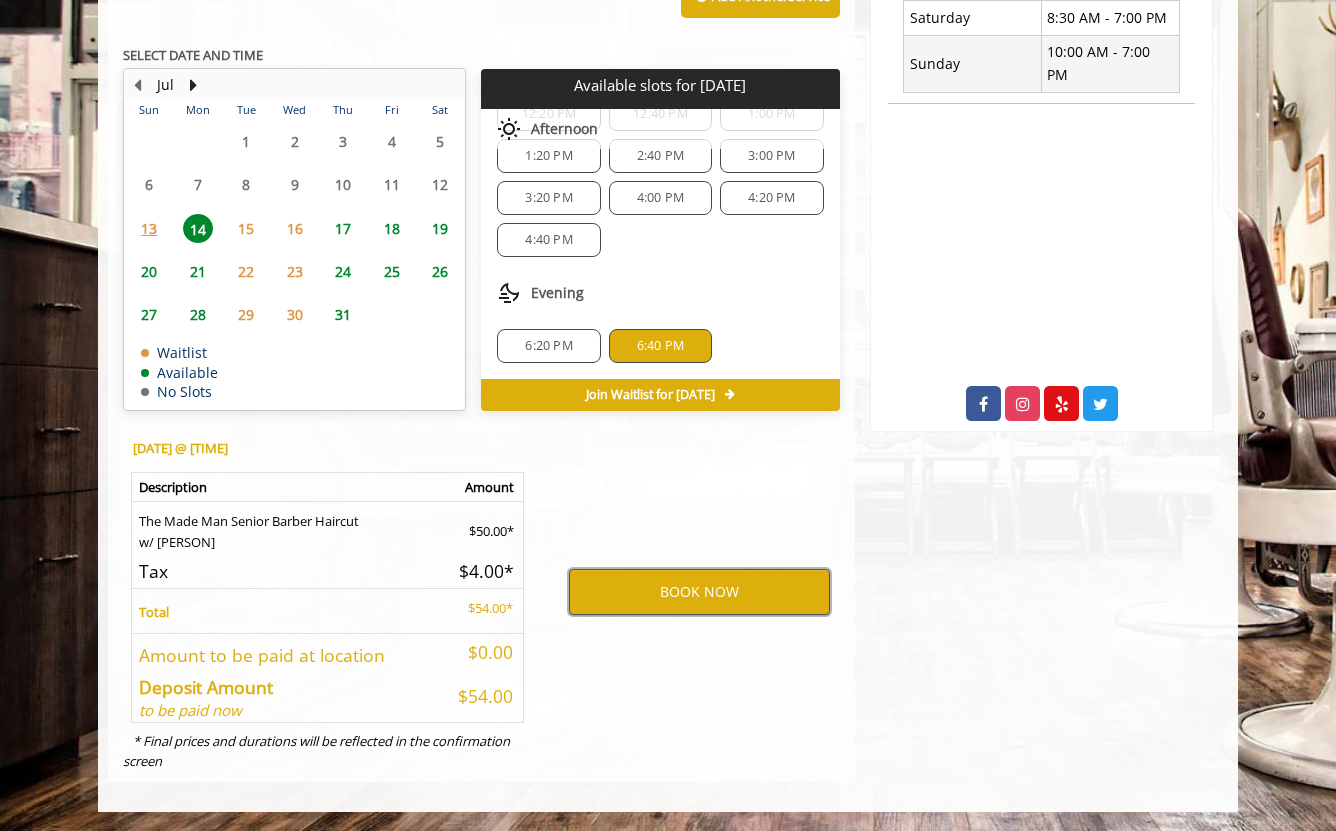 click on "BOOK NOW" at bounding box center (699, 592) 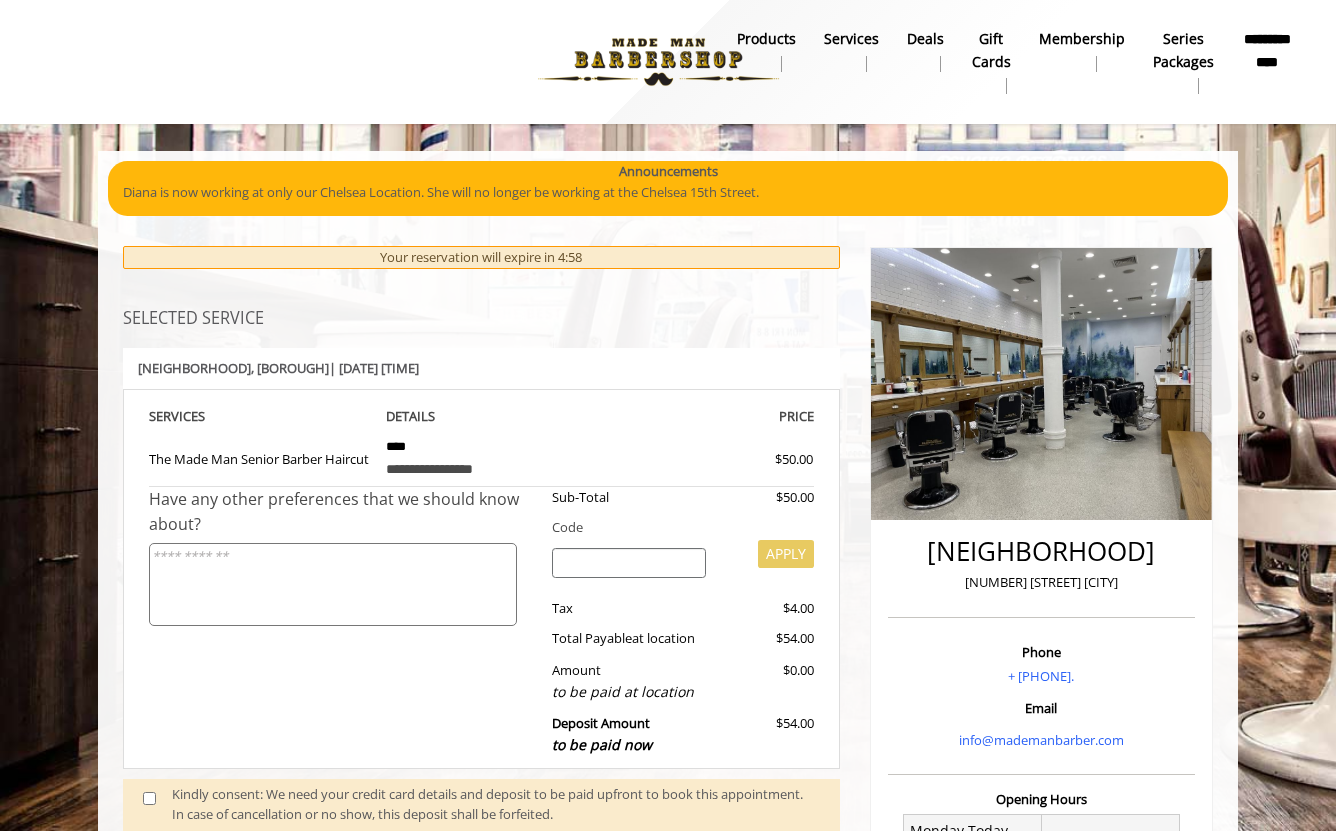 scroll, scrollTop: 0, scrollLeft: 0, axis: both 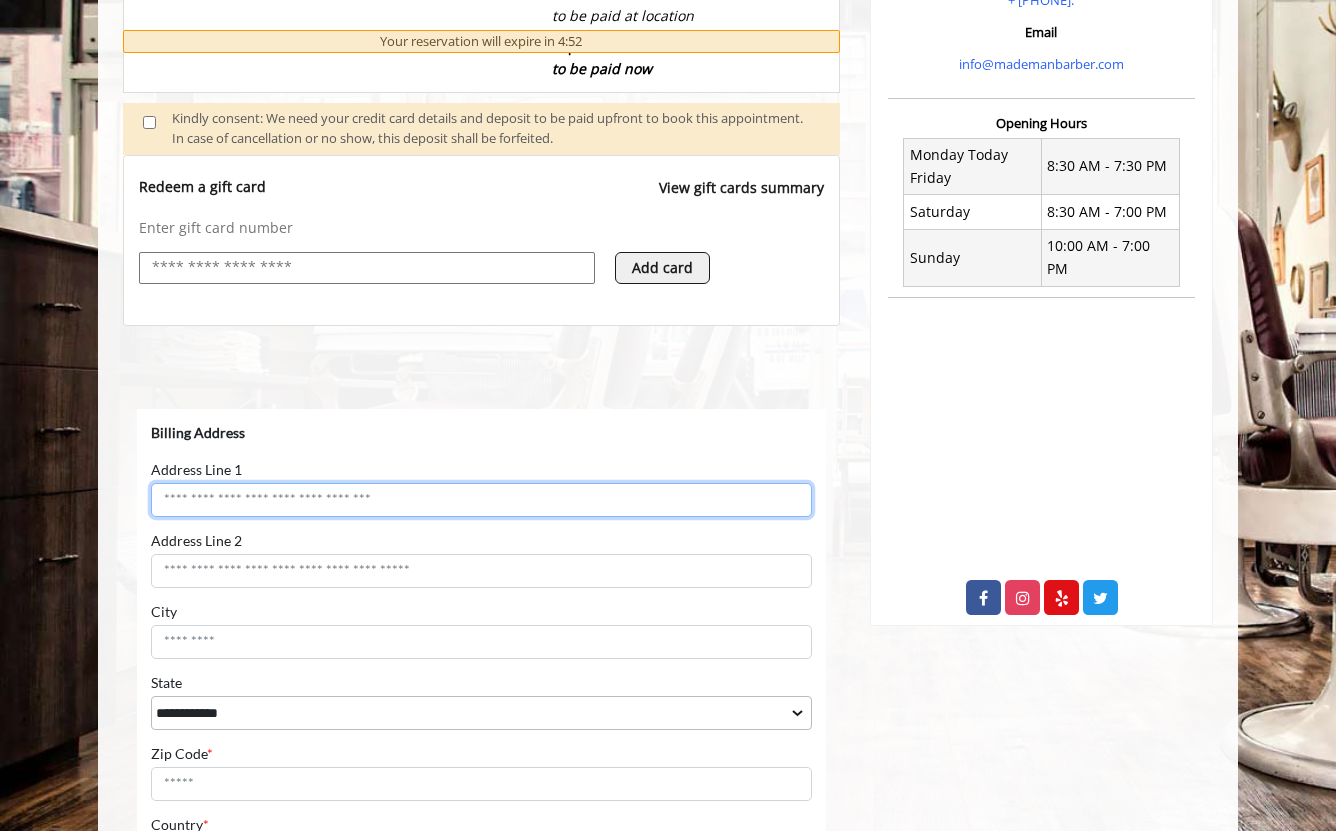 click on "Address Line 1" at bounding box center [481, 500] 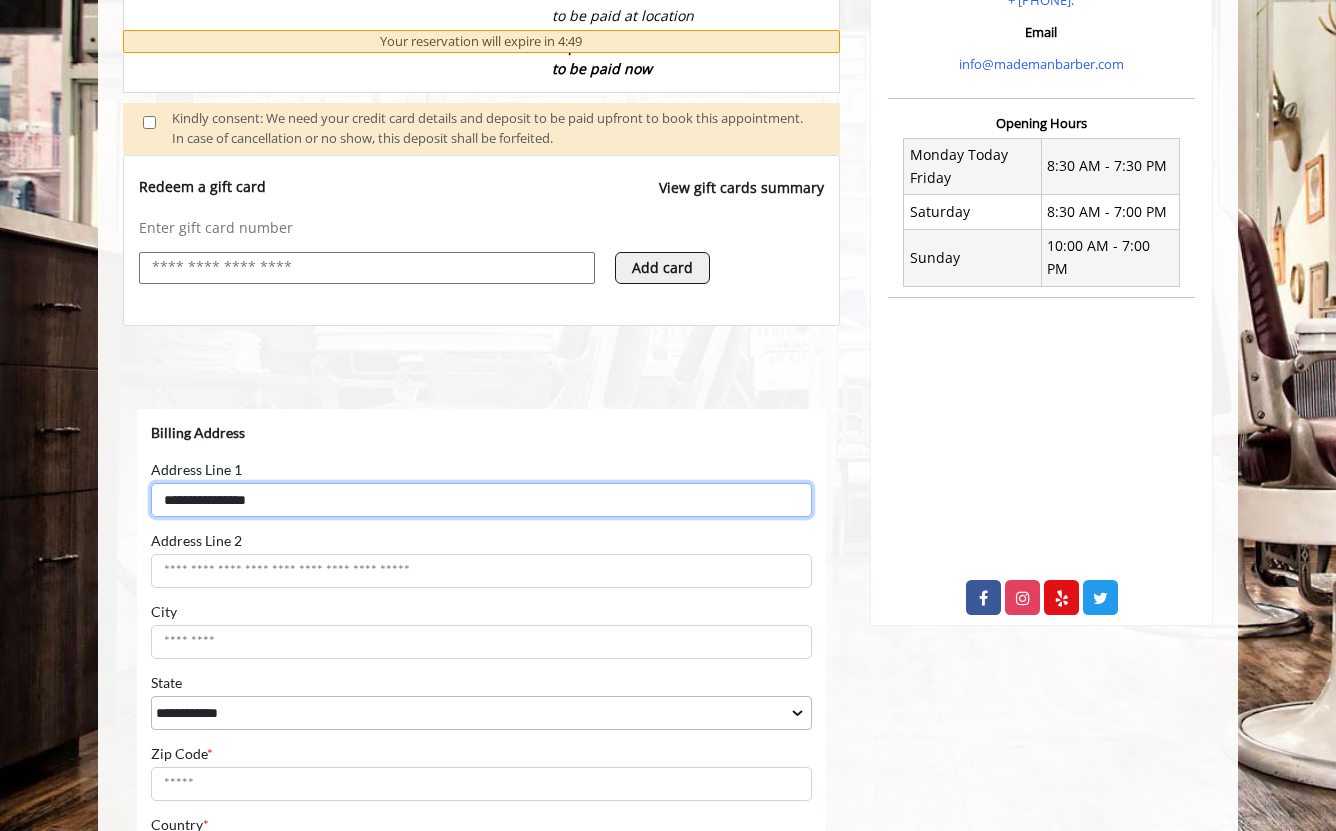 type on "**********" 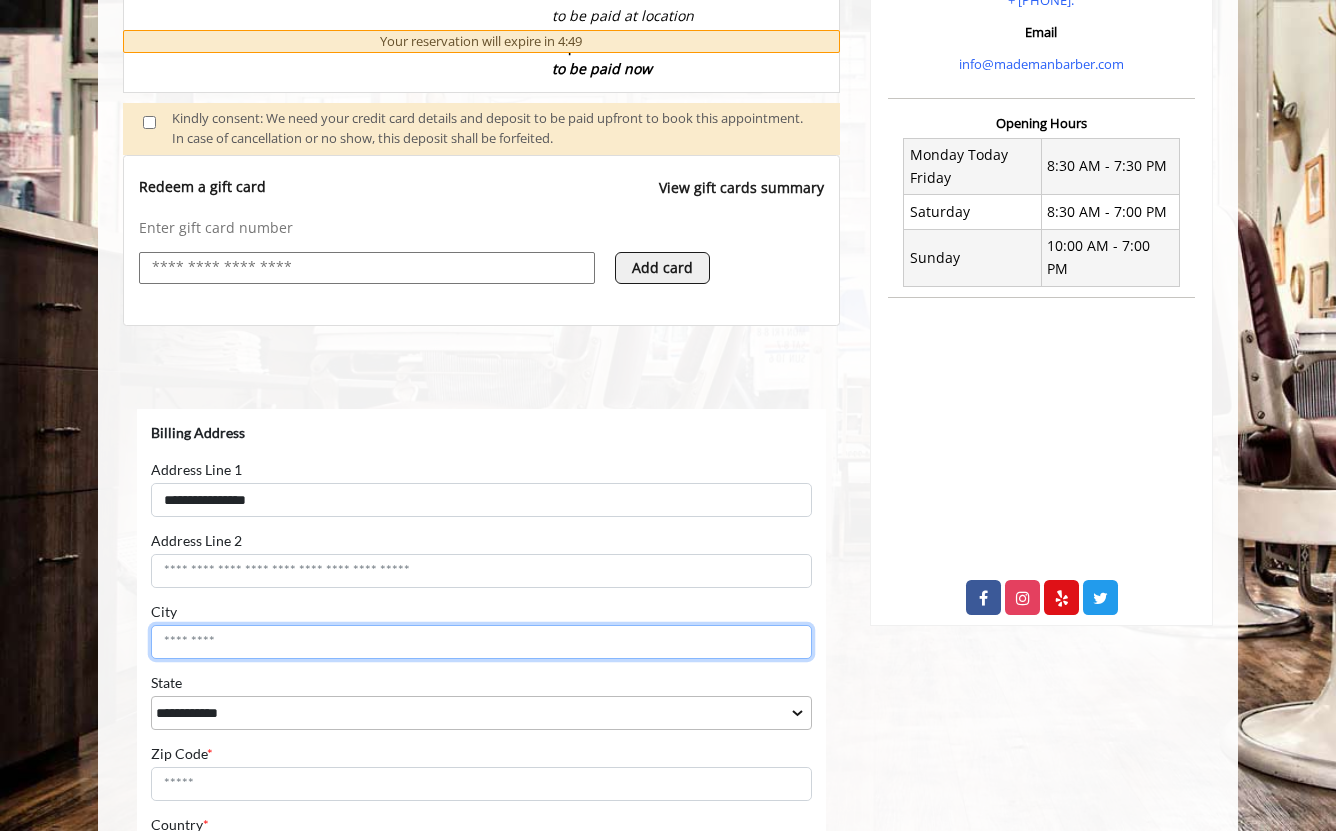 click on "City" at bounding box center (481, 642) 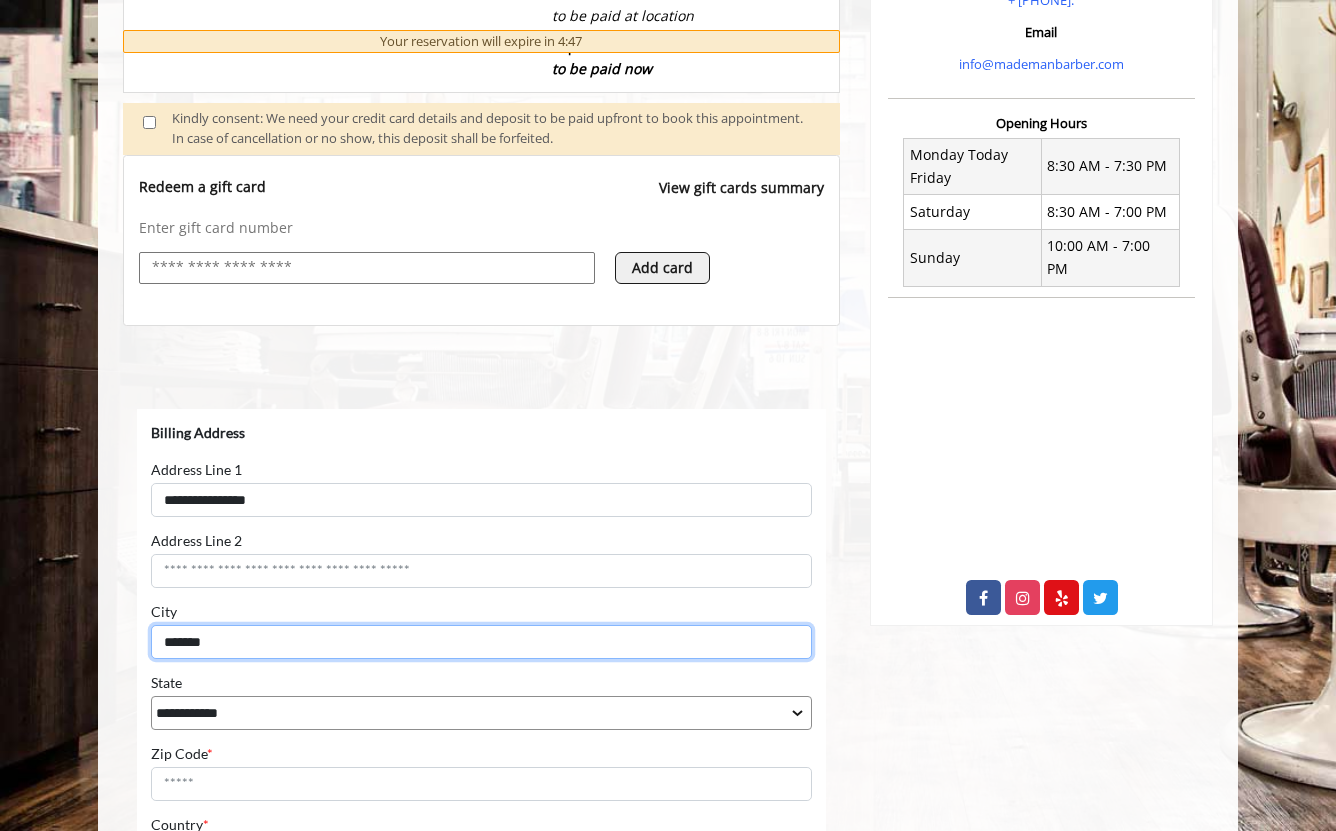 type on "*******" 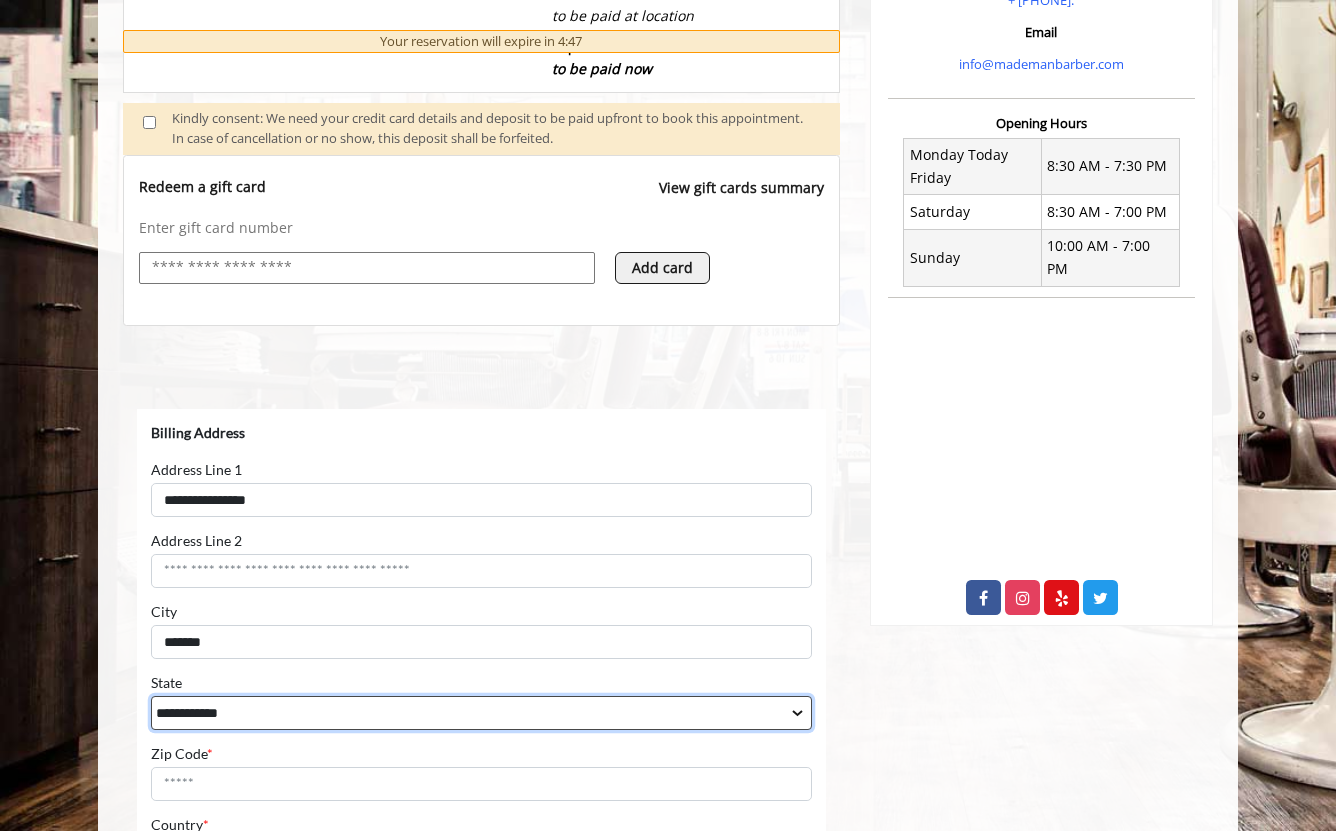 click on "**********" at bounding box center [481, 713] 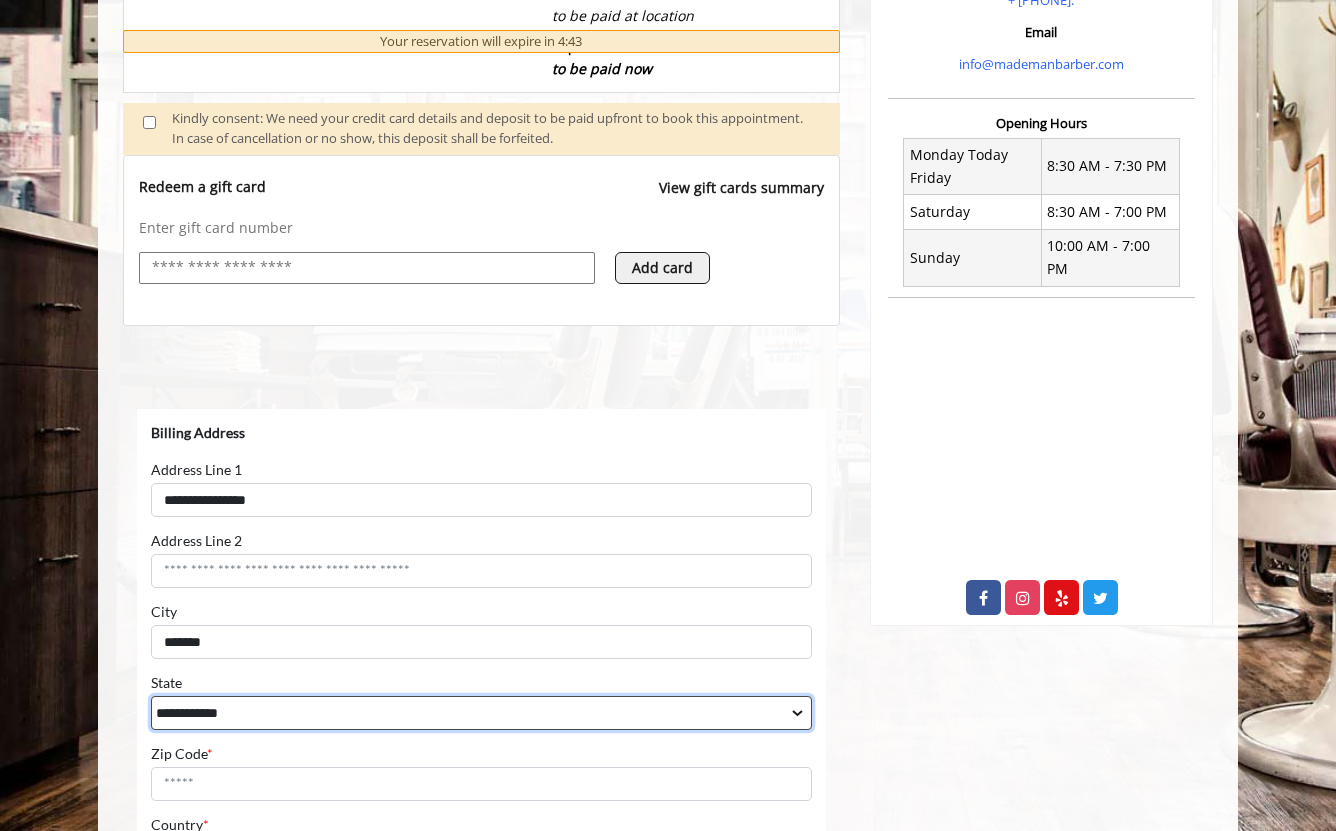 select on "**" 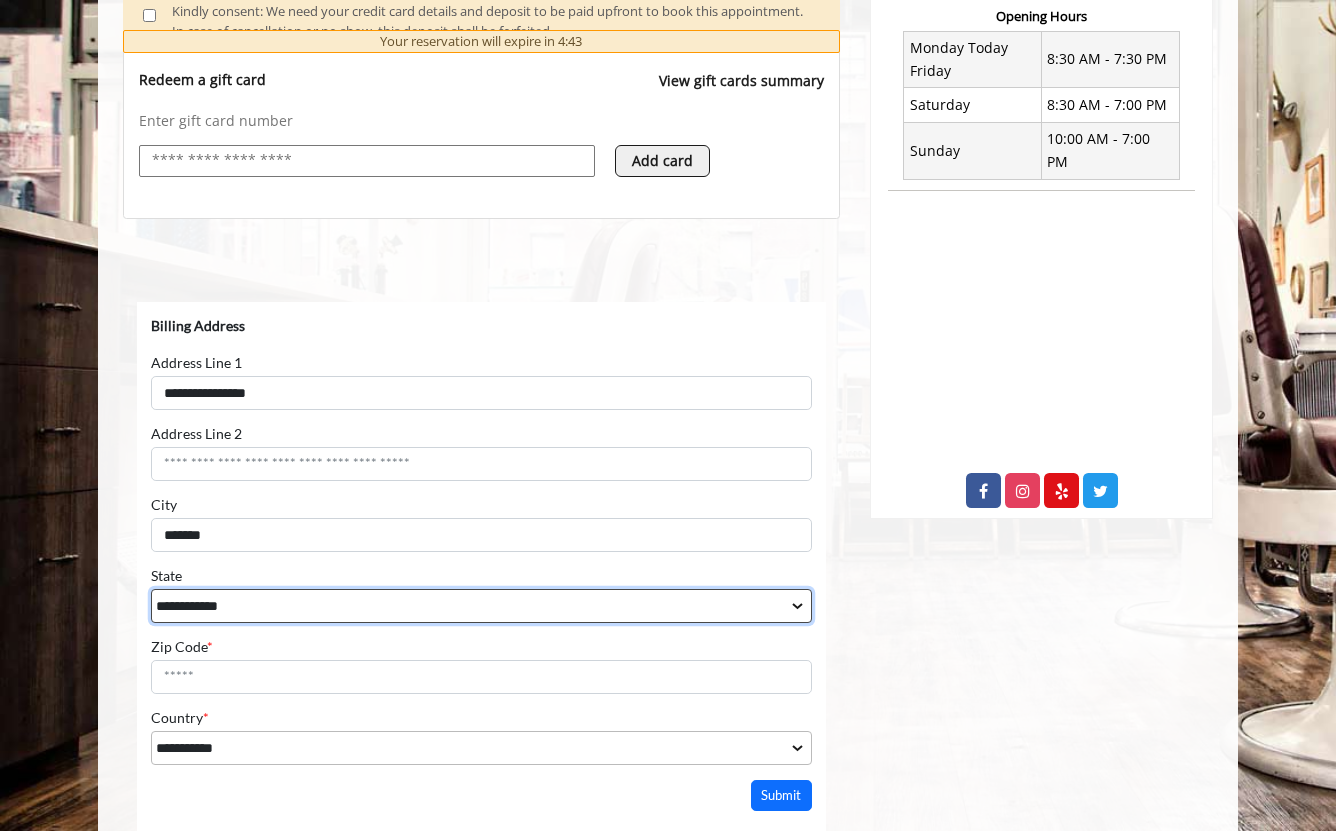 scroll, scrollTop: 785, scrollLeft: 0, axis: vertical 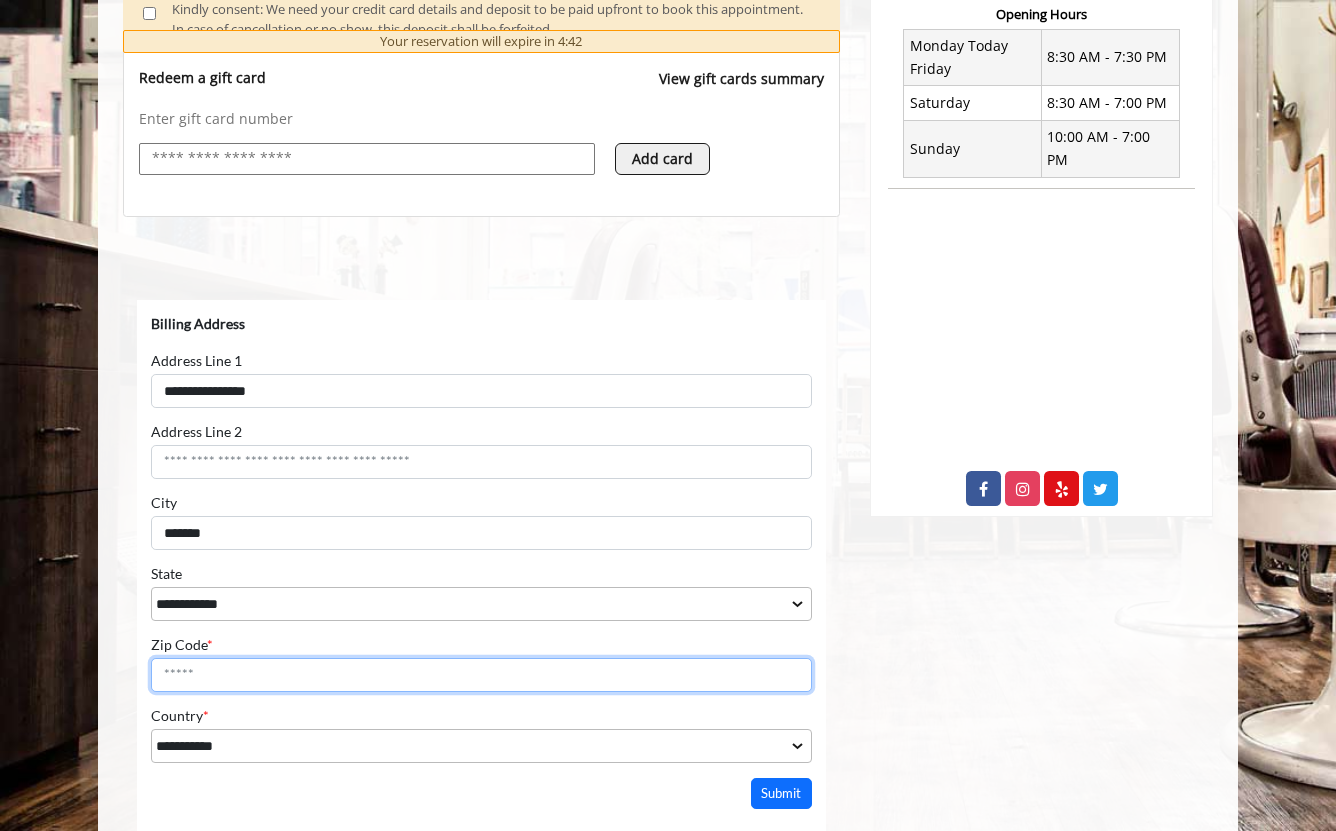 click on "Zip Code  *" at bounding box center [481, 675] 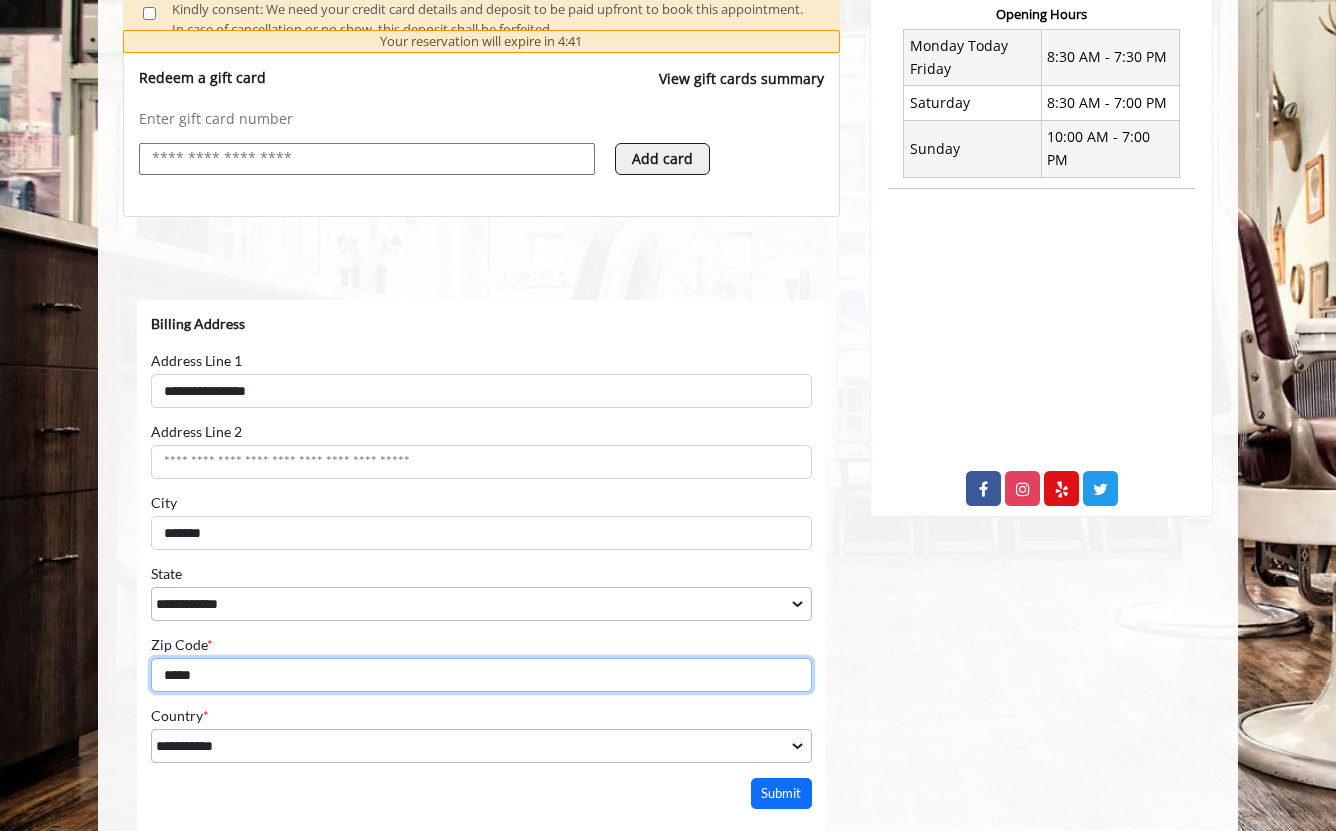 type on "*****" 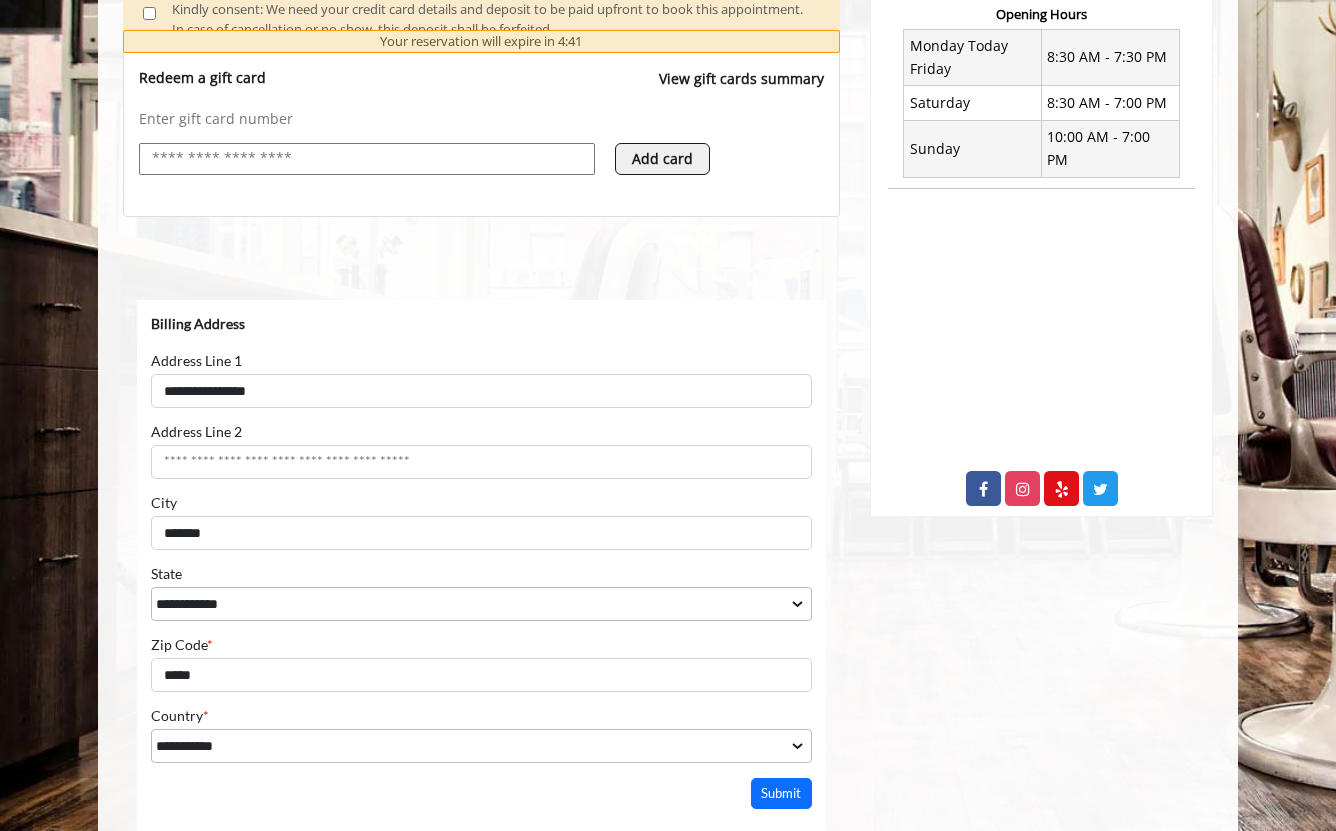 click 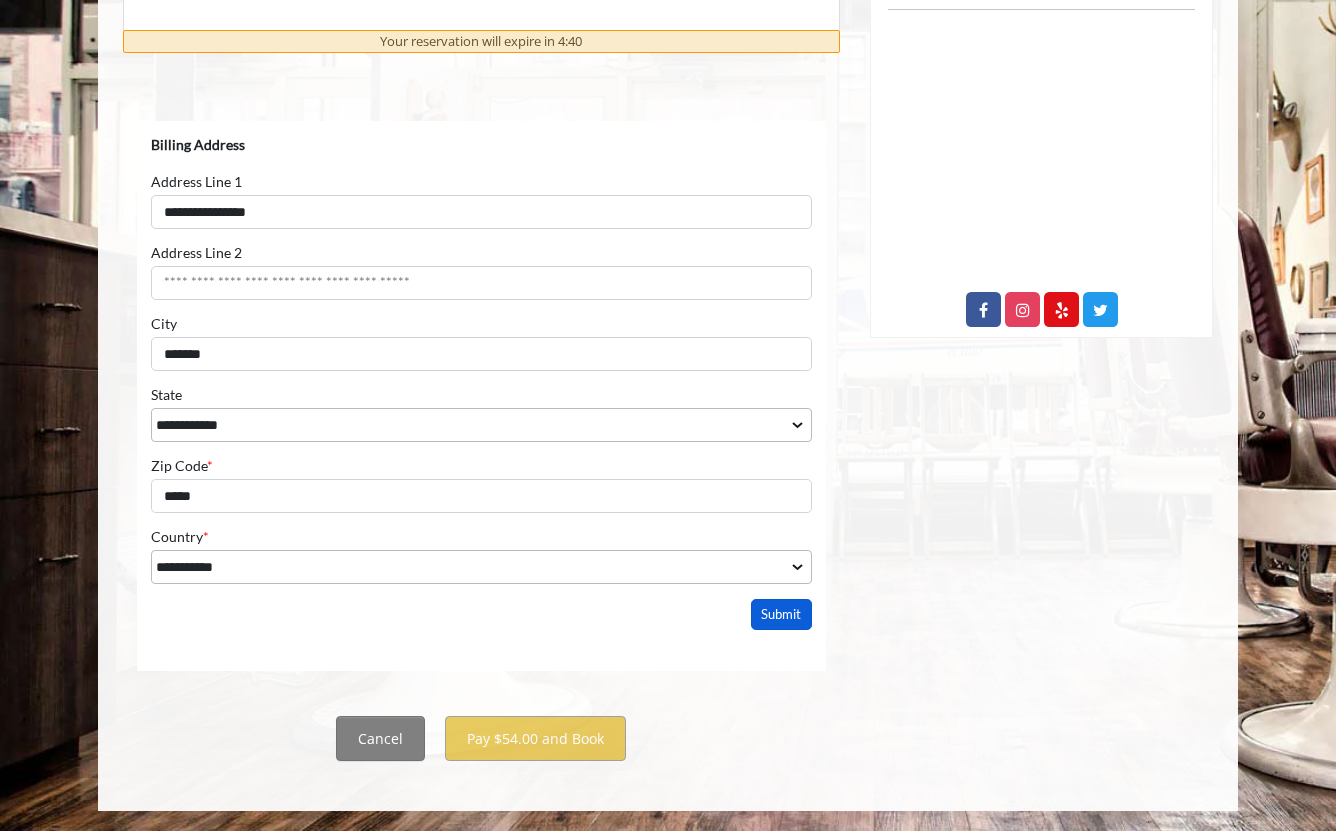 click on "Submit" at bounding box center (782, 614) 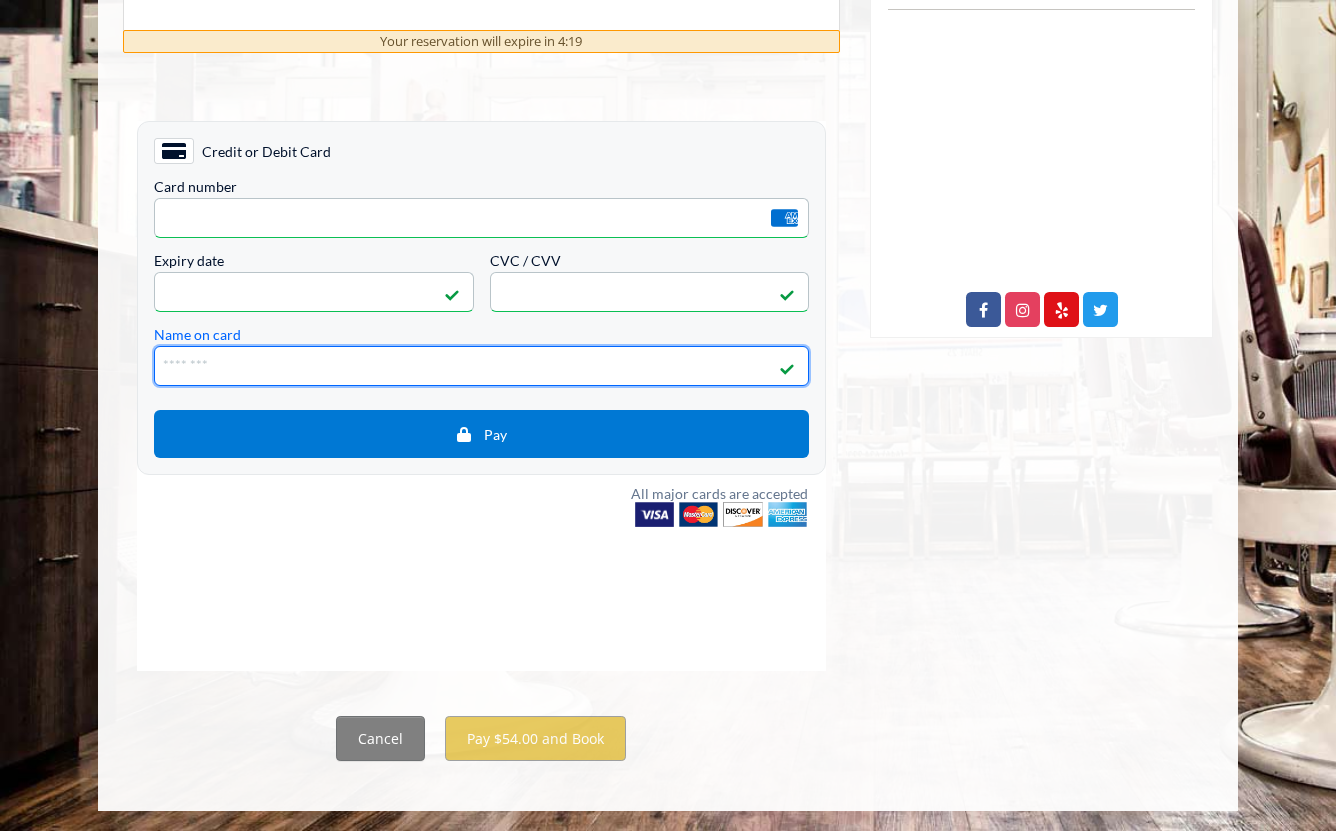 click on "Name on card" at bounding box center (481, 366) 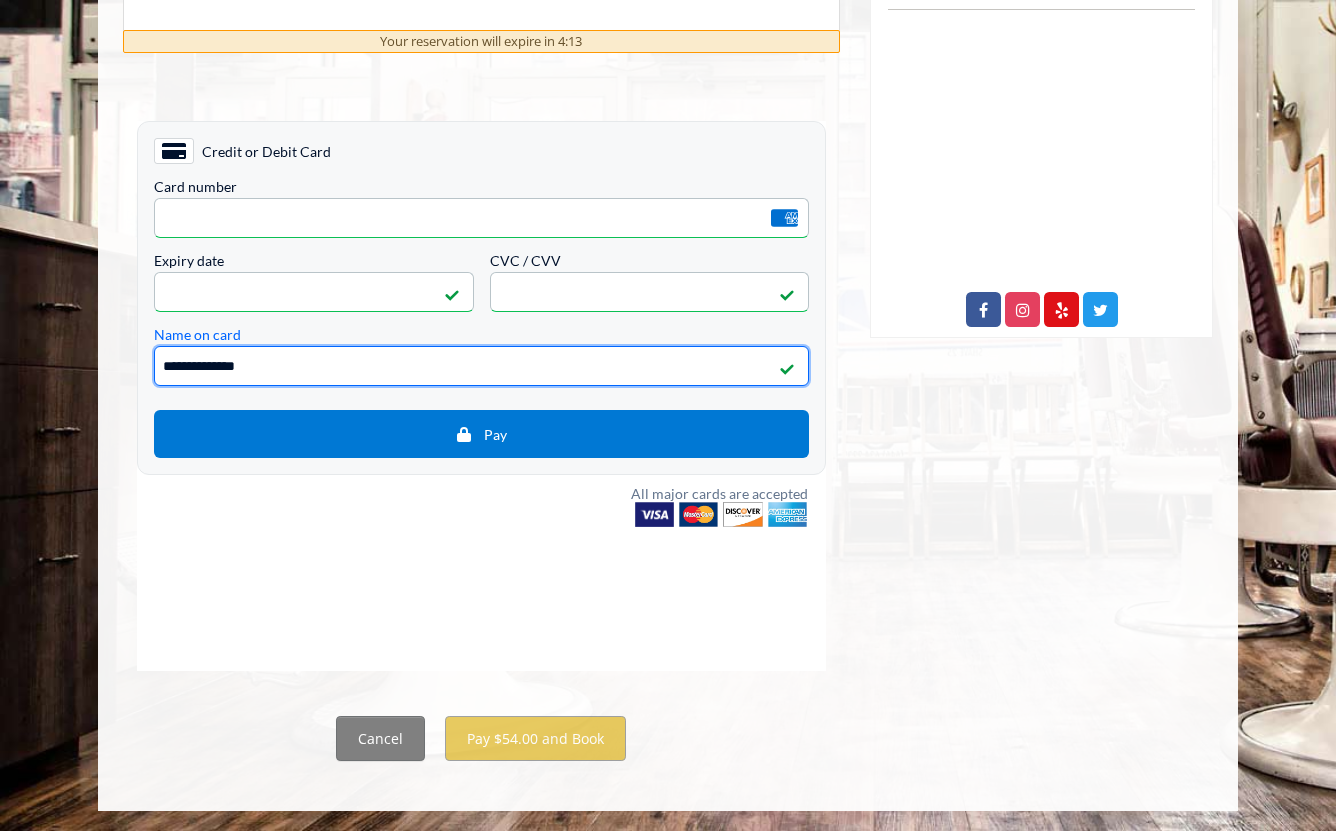 type on "**********" 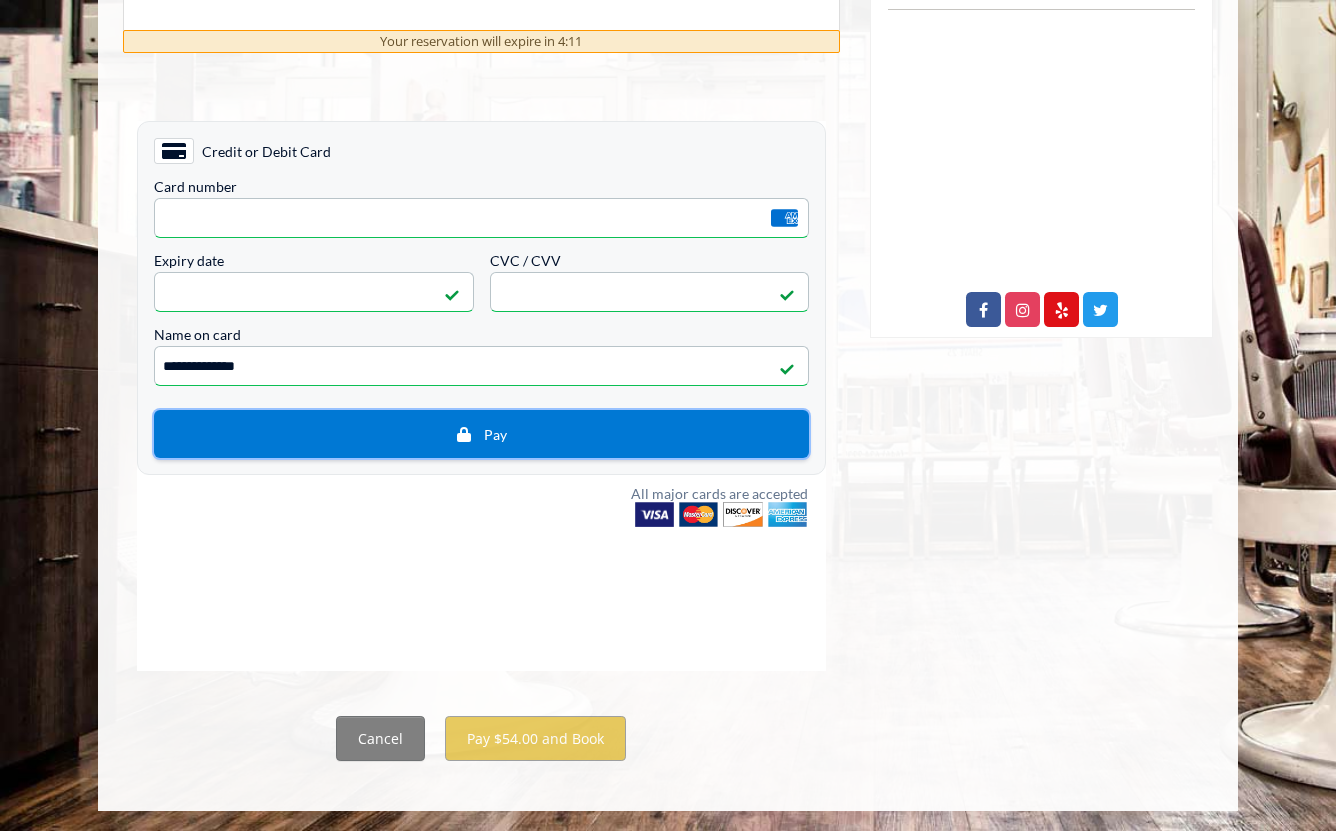 click on "Pay" at bounding box center [481, 434] 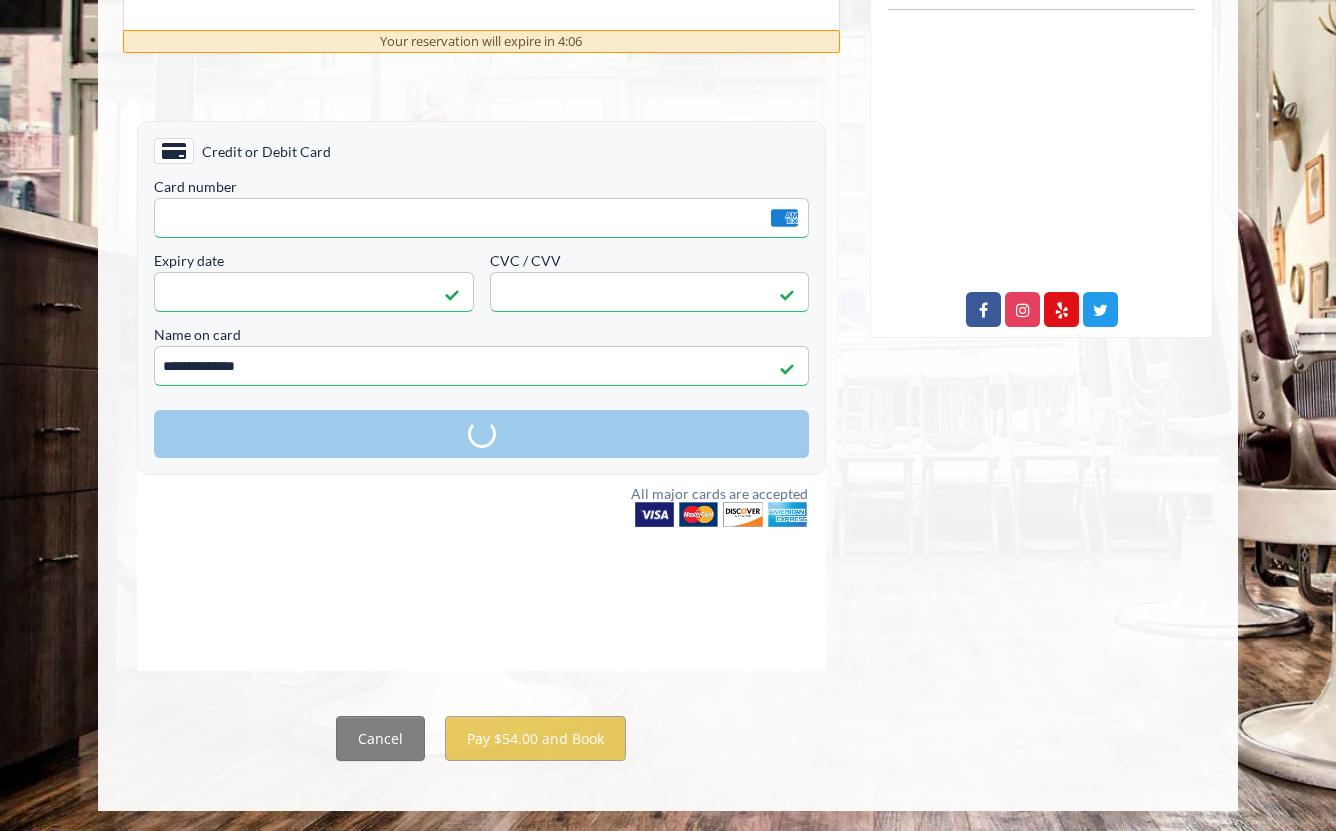 scroll, scrollTop: 759, scrollLeft: 0, axis: vertical 